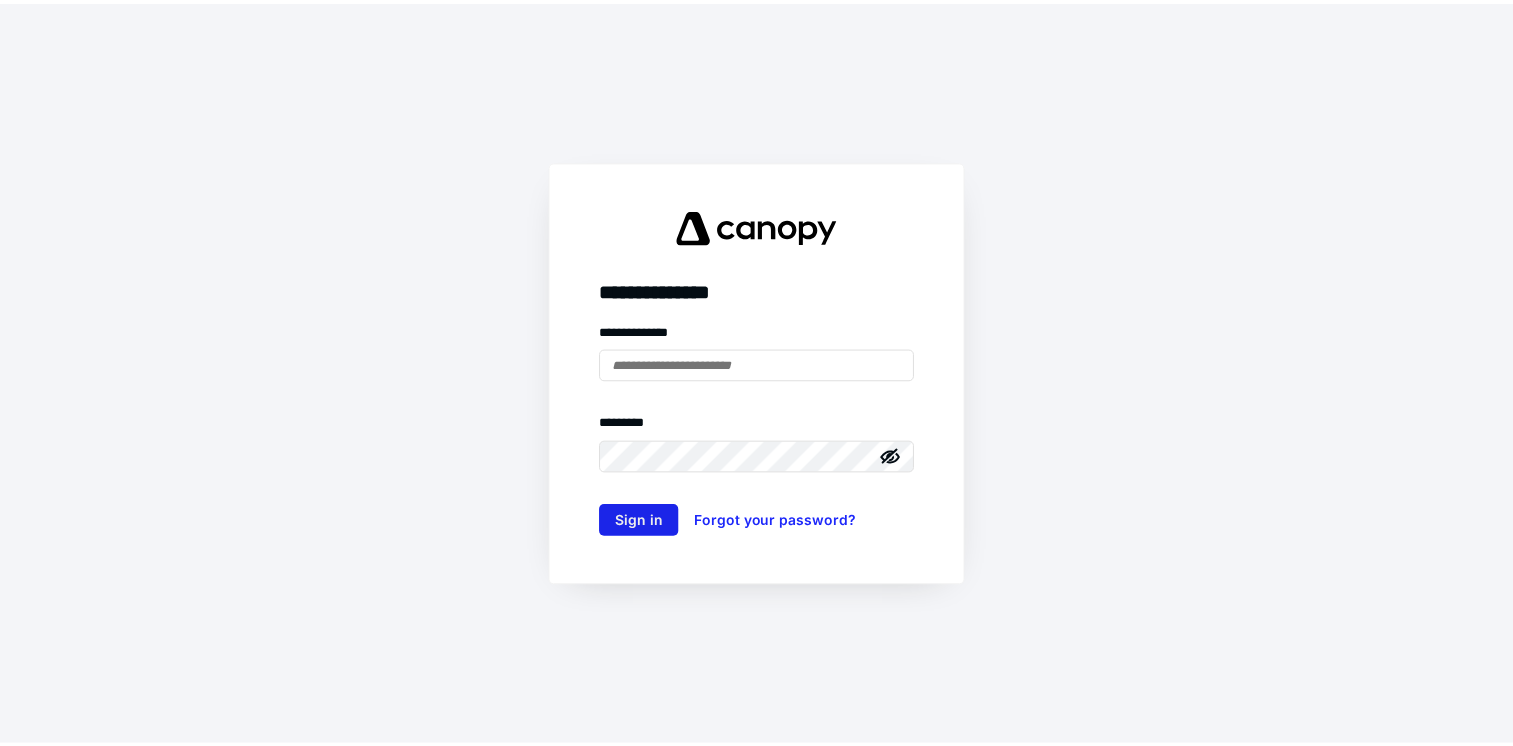 scroll, scrollTop: 0, scrollLeft: 0, axis: both 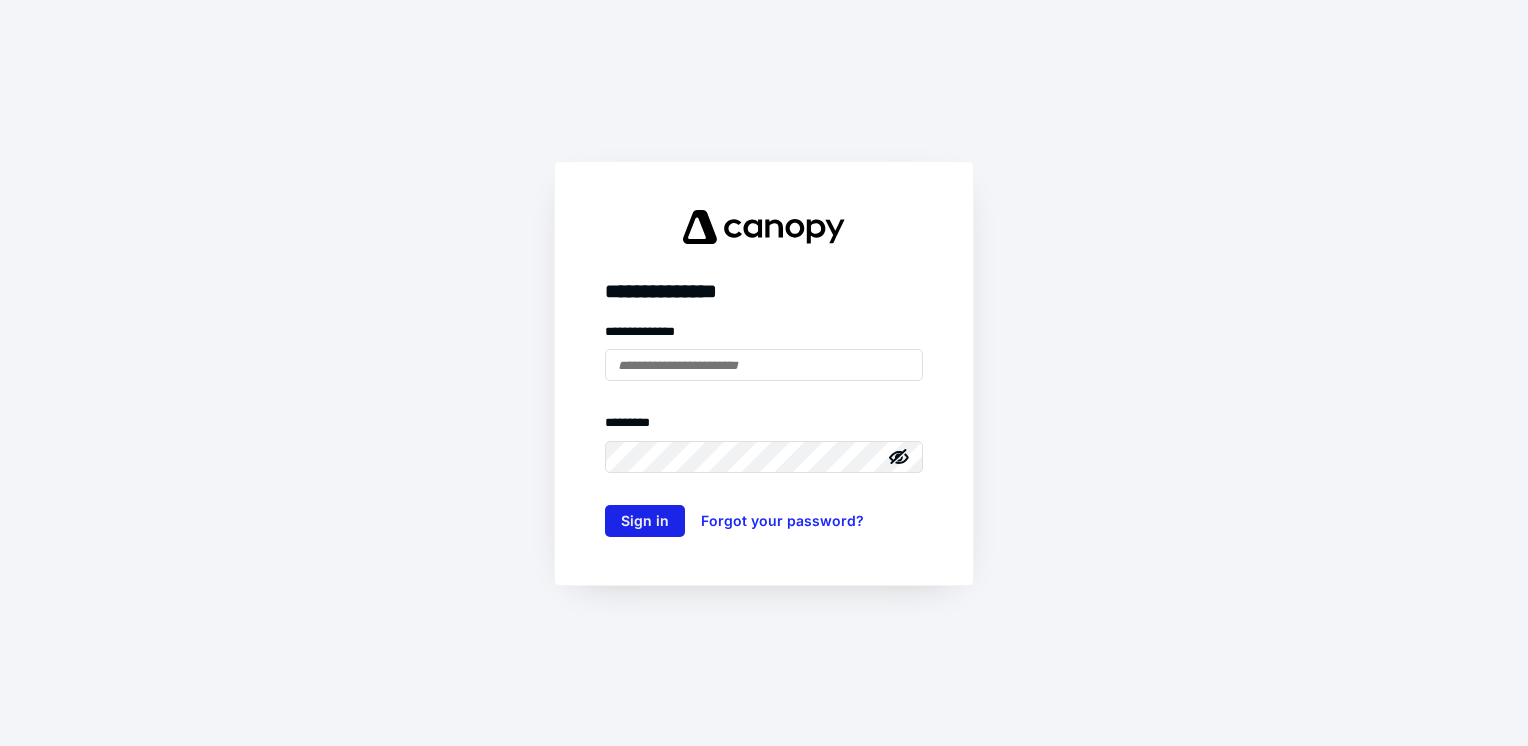 type on "**********" 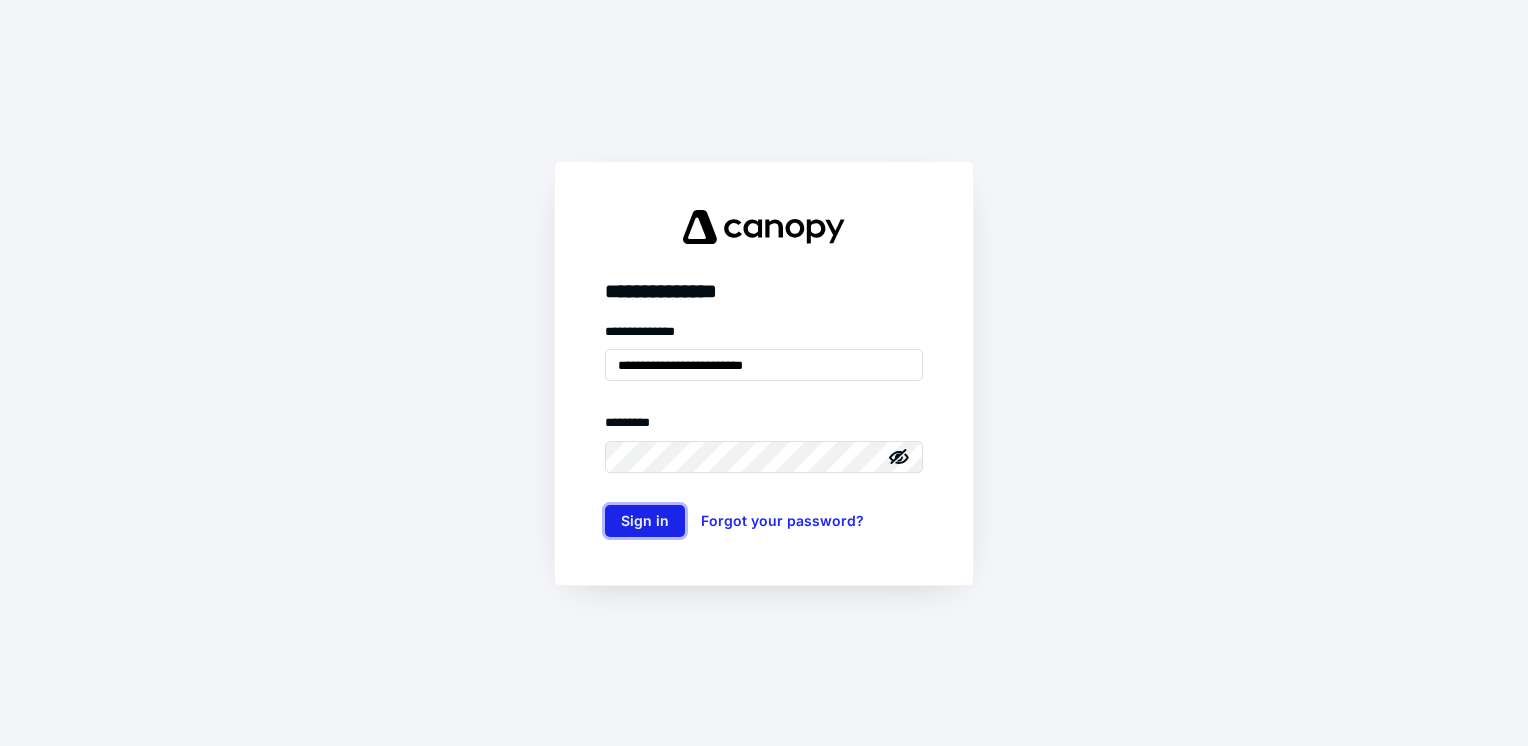 click on "Sign in" at bounding box center [645, 521] 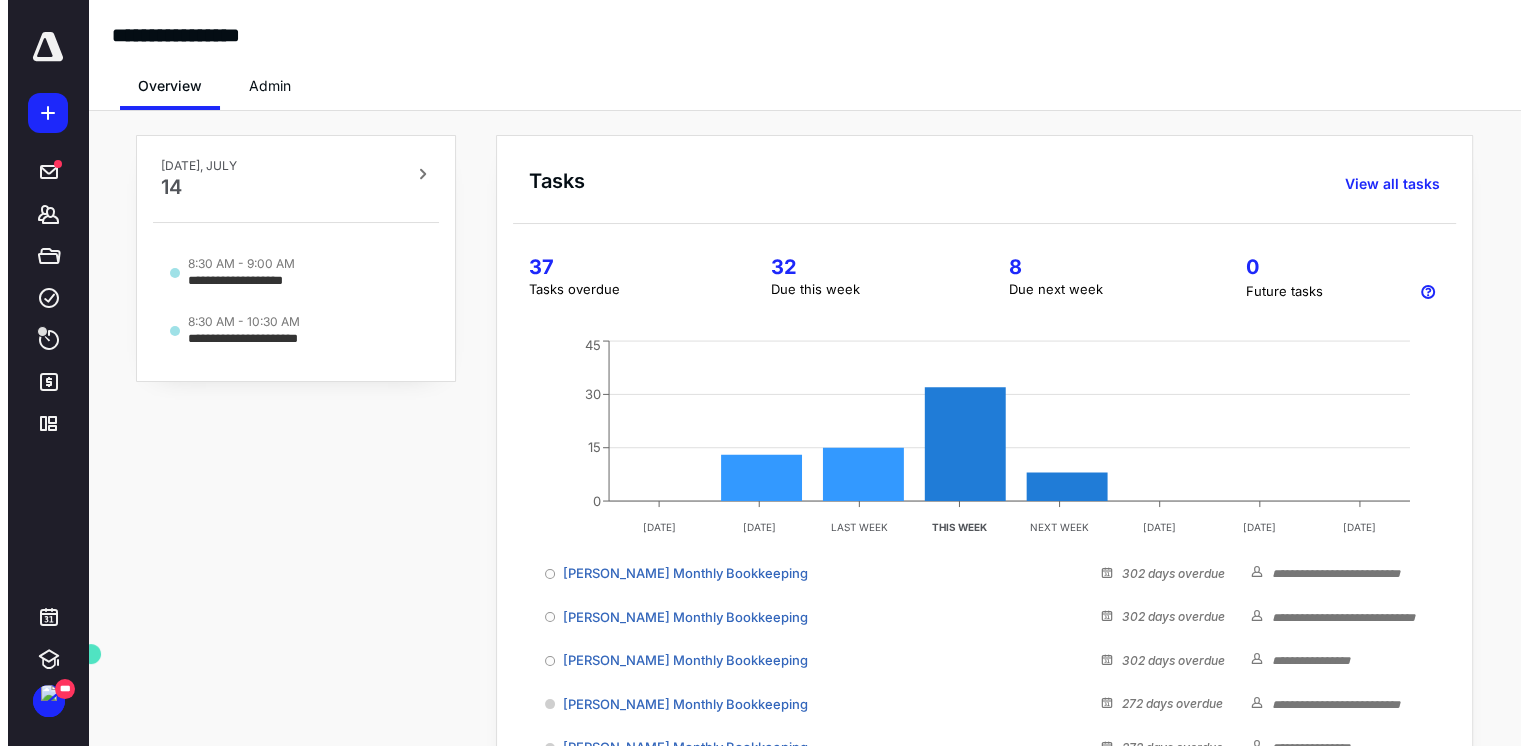scroll, scrollTop: 0, scrollLeft: 0, axis: both 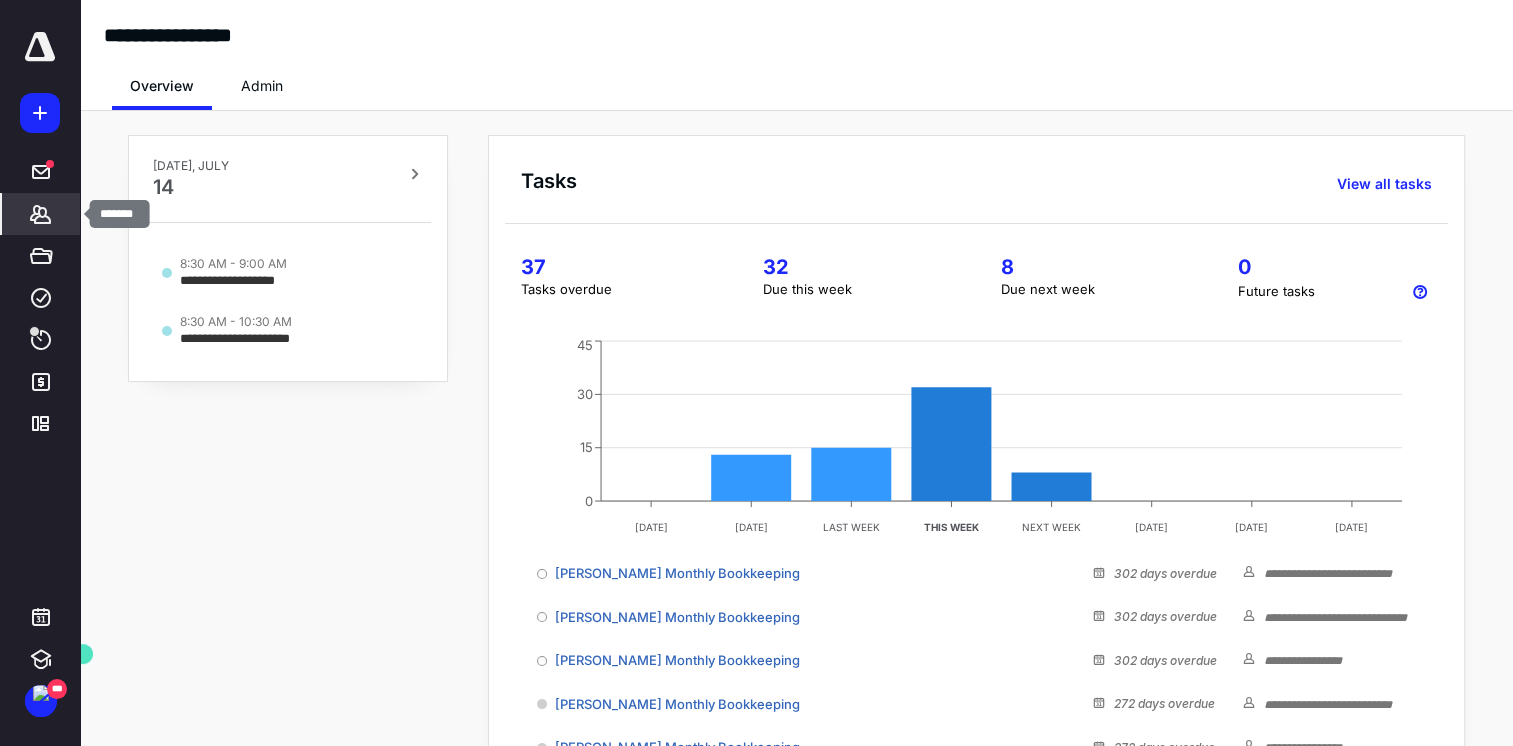 click 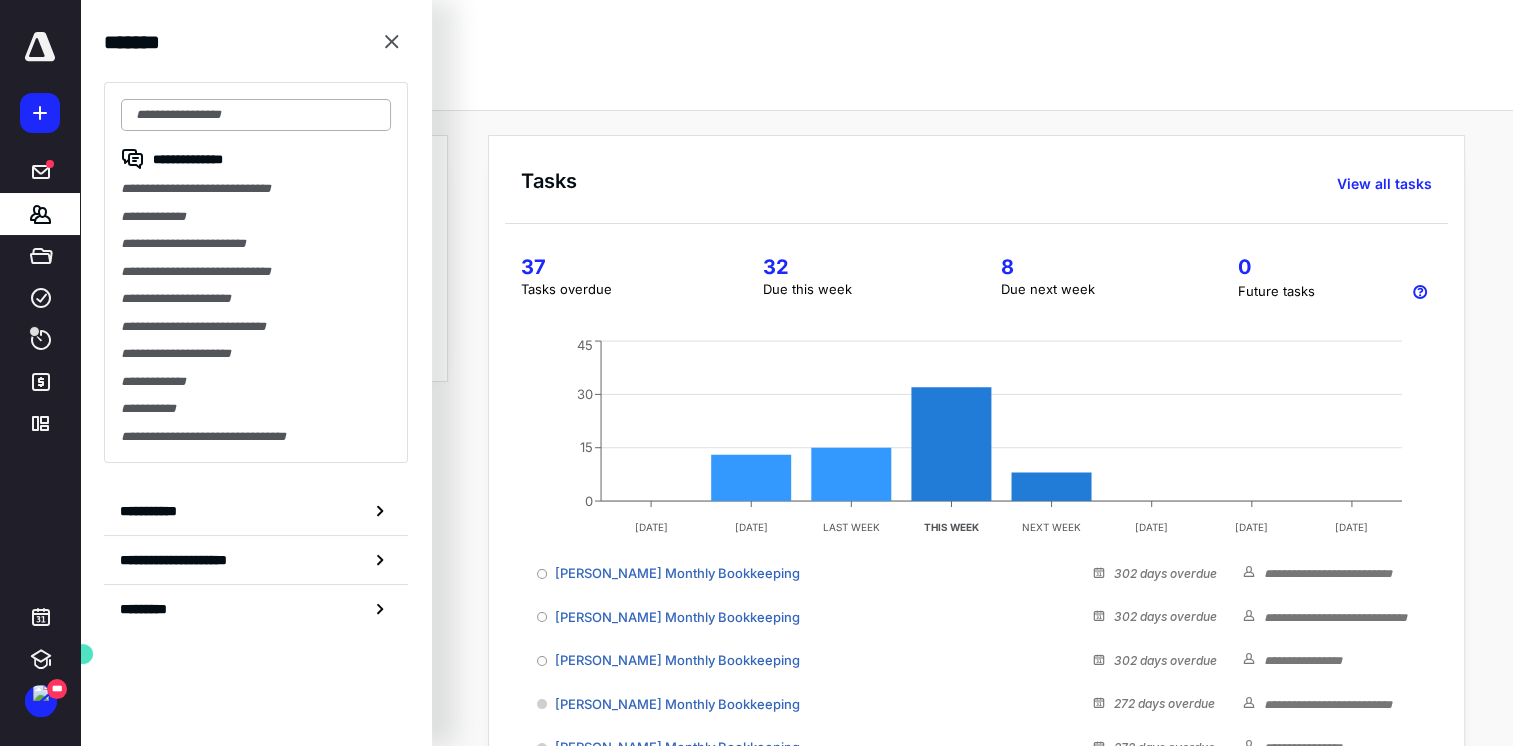 drag, startPoint x: 224, startPoint y: 110, endPoint x: 237, endPoint y: 110, distance: 13 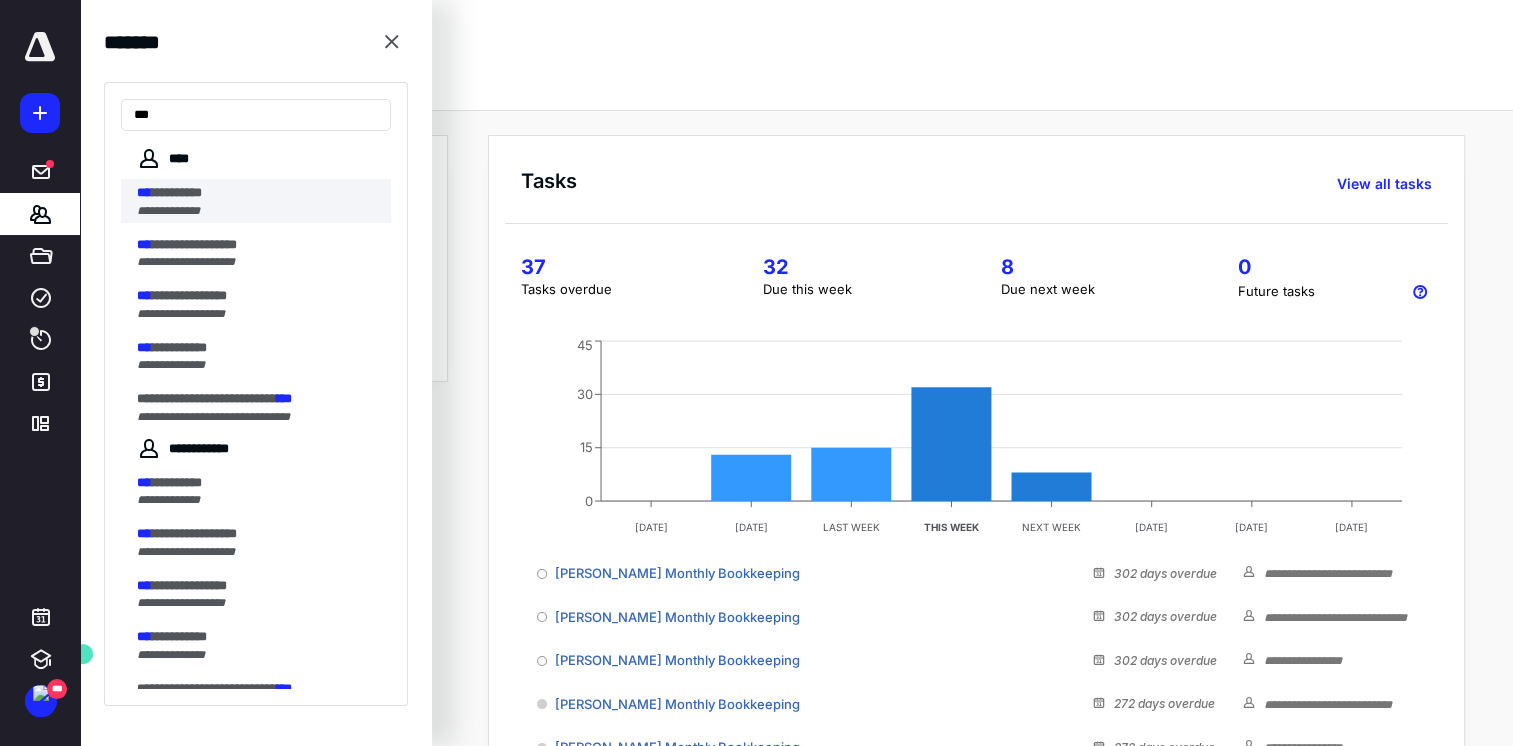 type on "***" 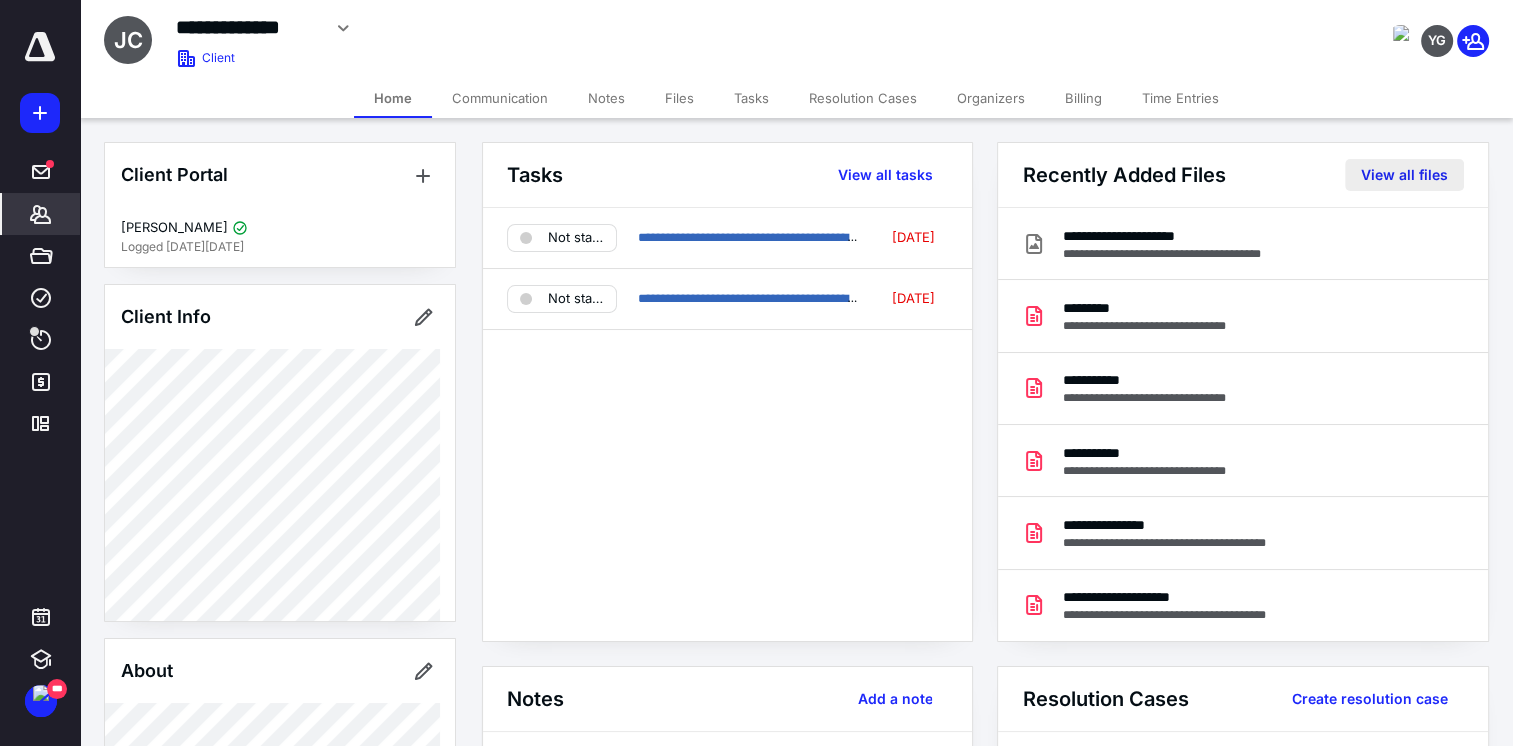click on "View all files" at bounding box center (1404, 175) 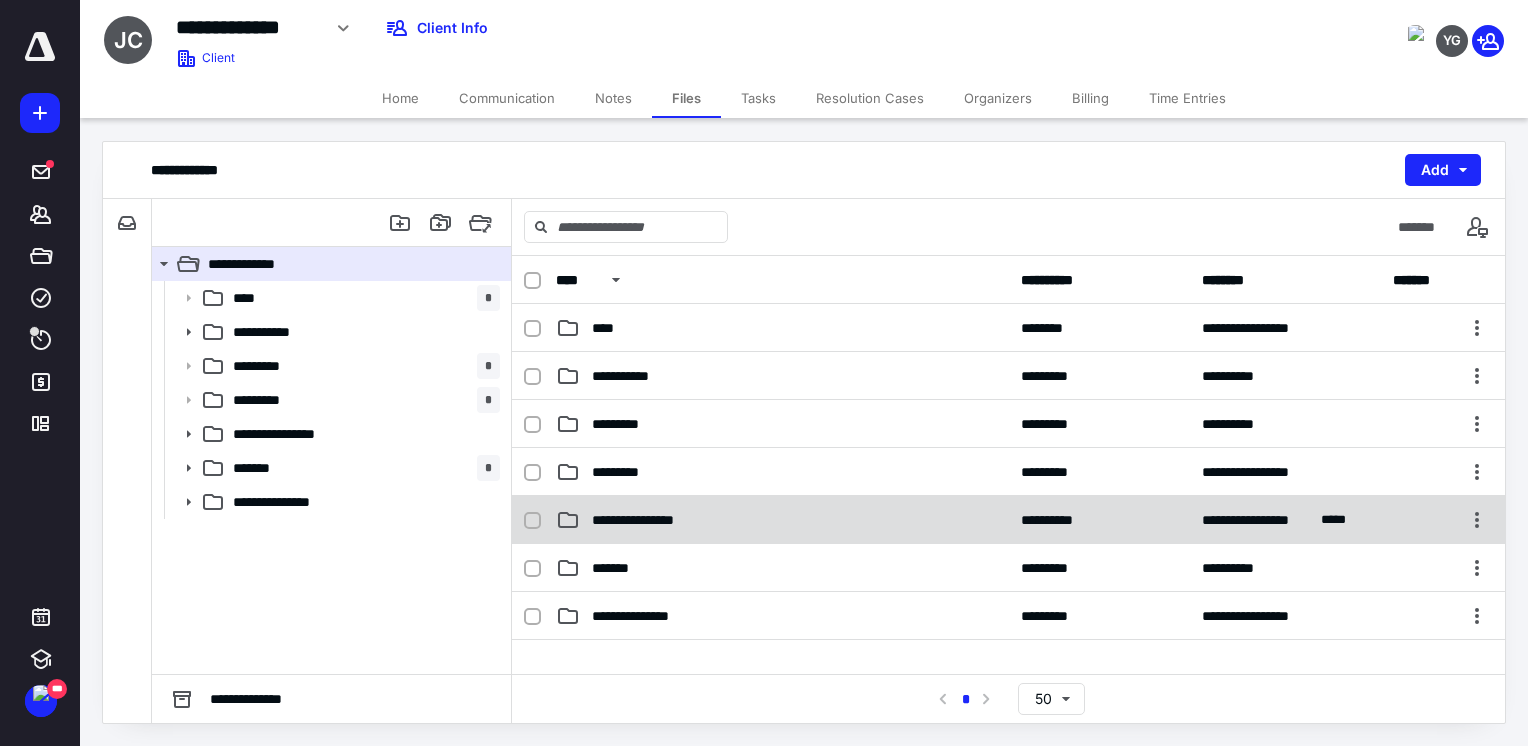 click on "**********" at bounding box center [1008, 520] 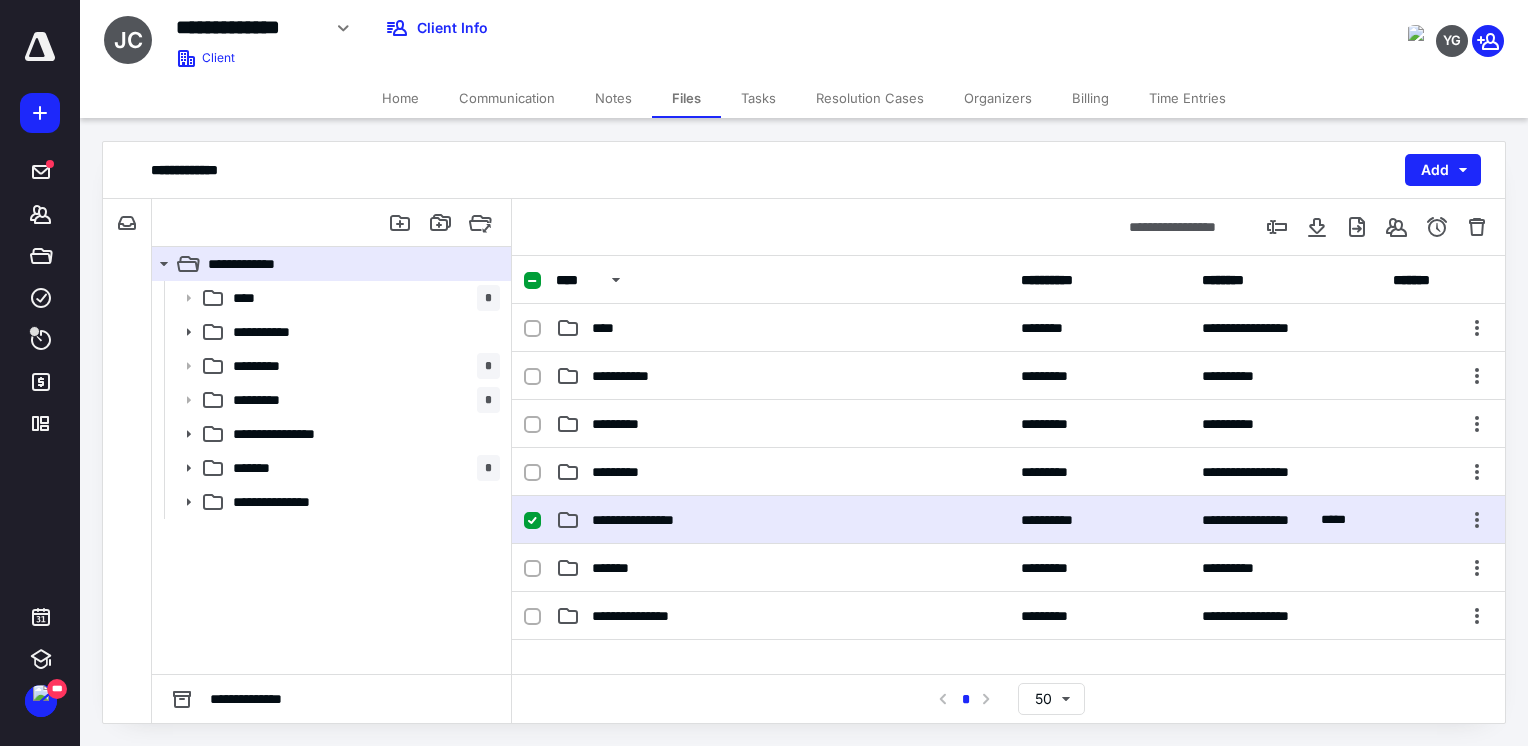 click on "**********" at bounding box center [1008, 520] 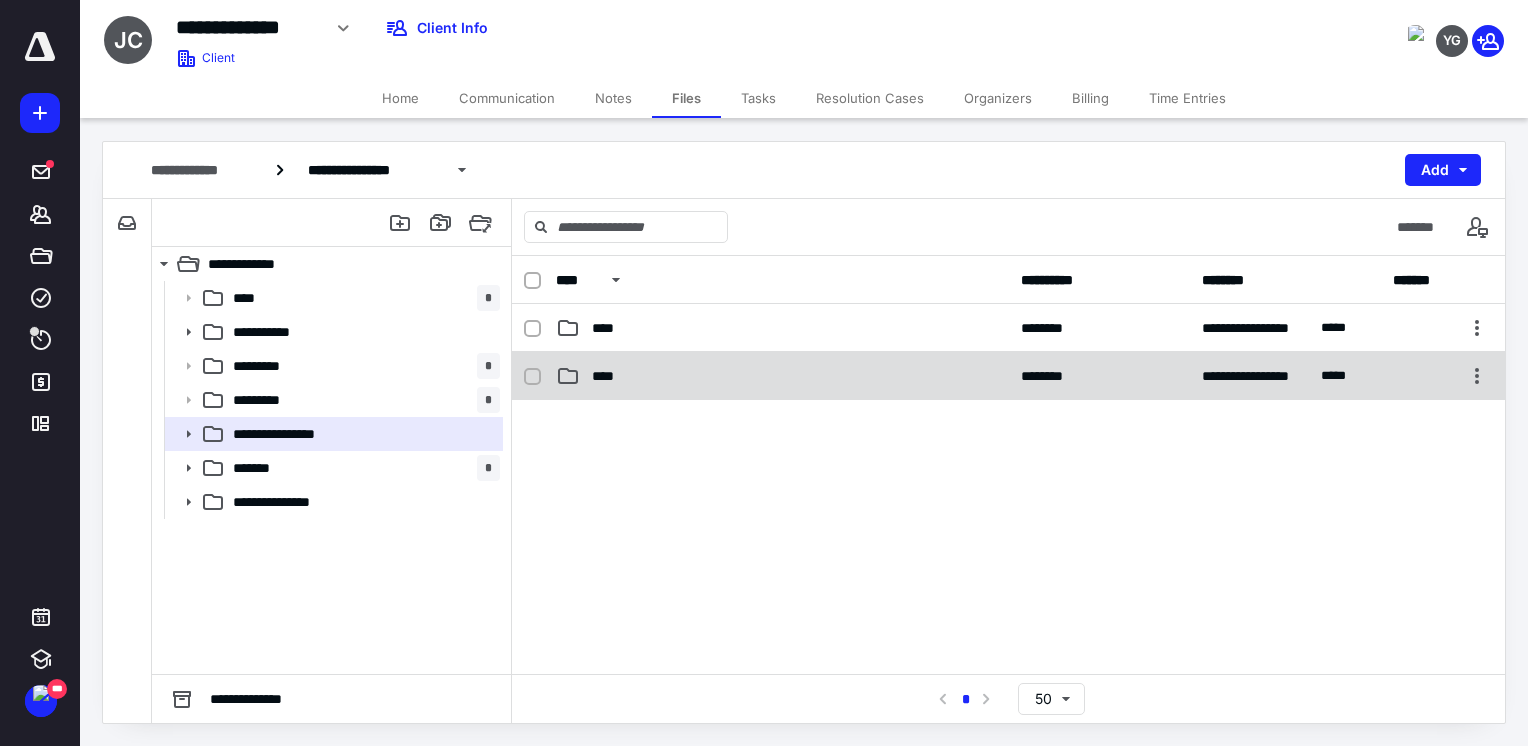 click on "**********" at bounding box center (1008, 376) 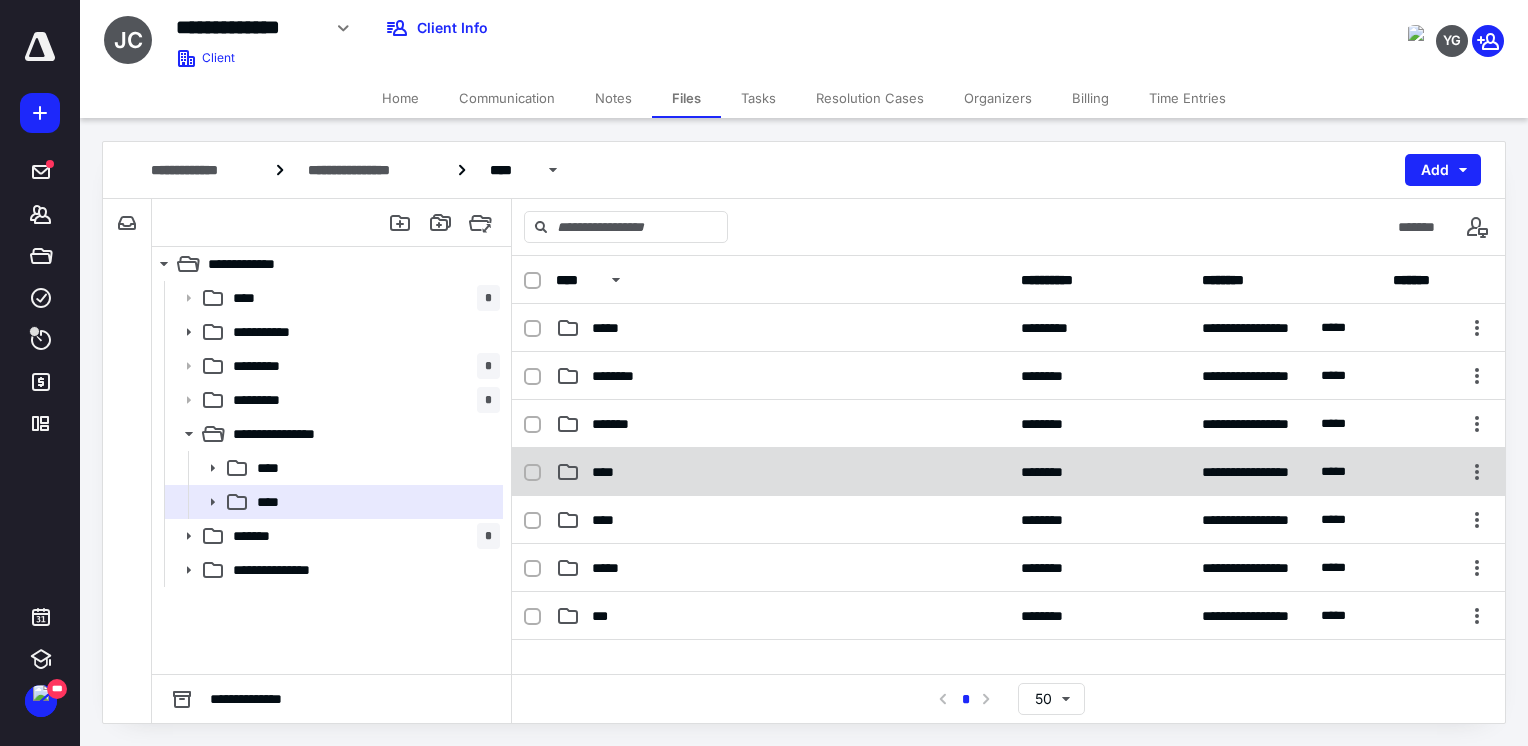 click on "****" at bounding box center [782, 472] 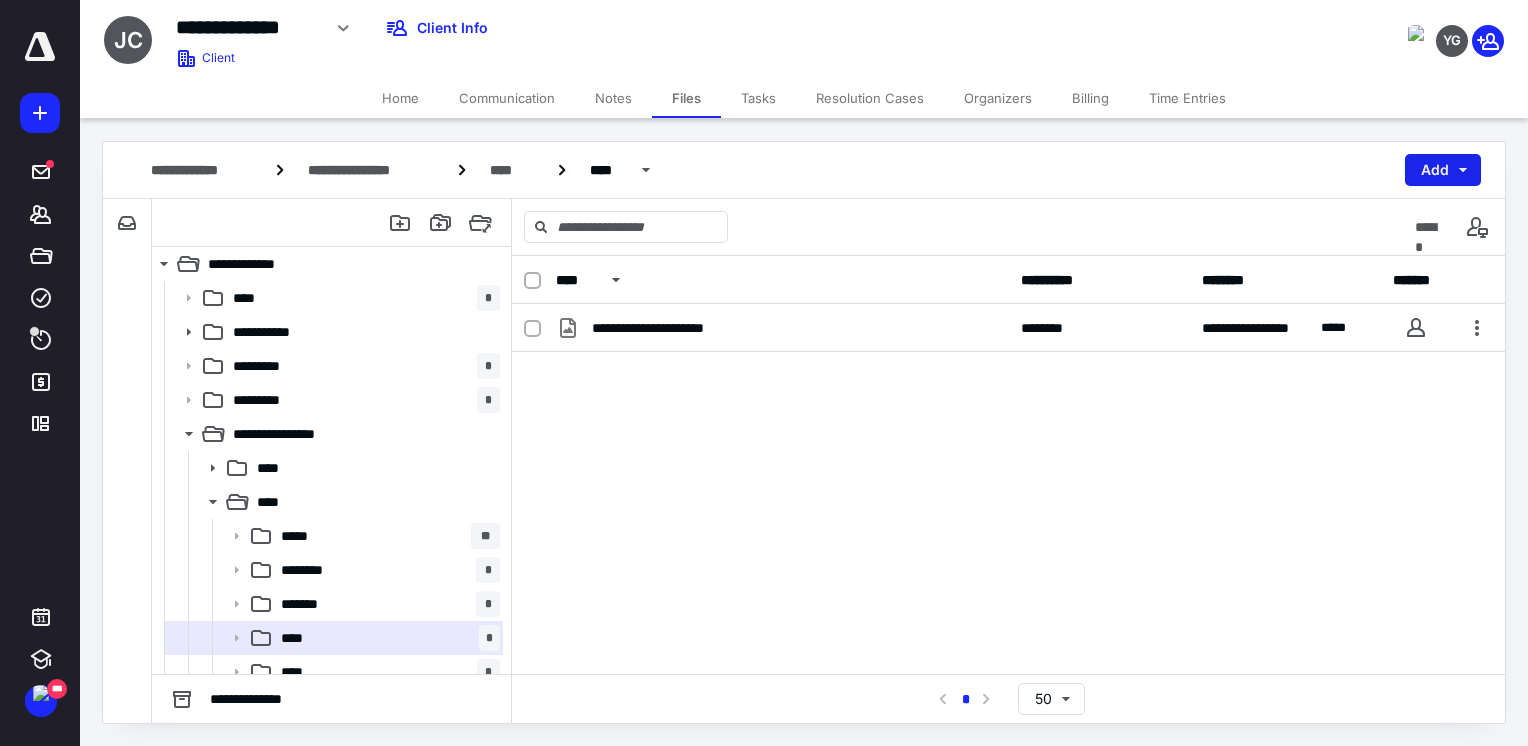 click on "Add" at bounding box center (1443, 170) 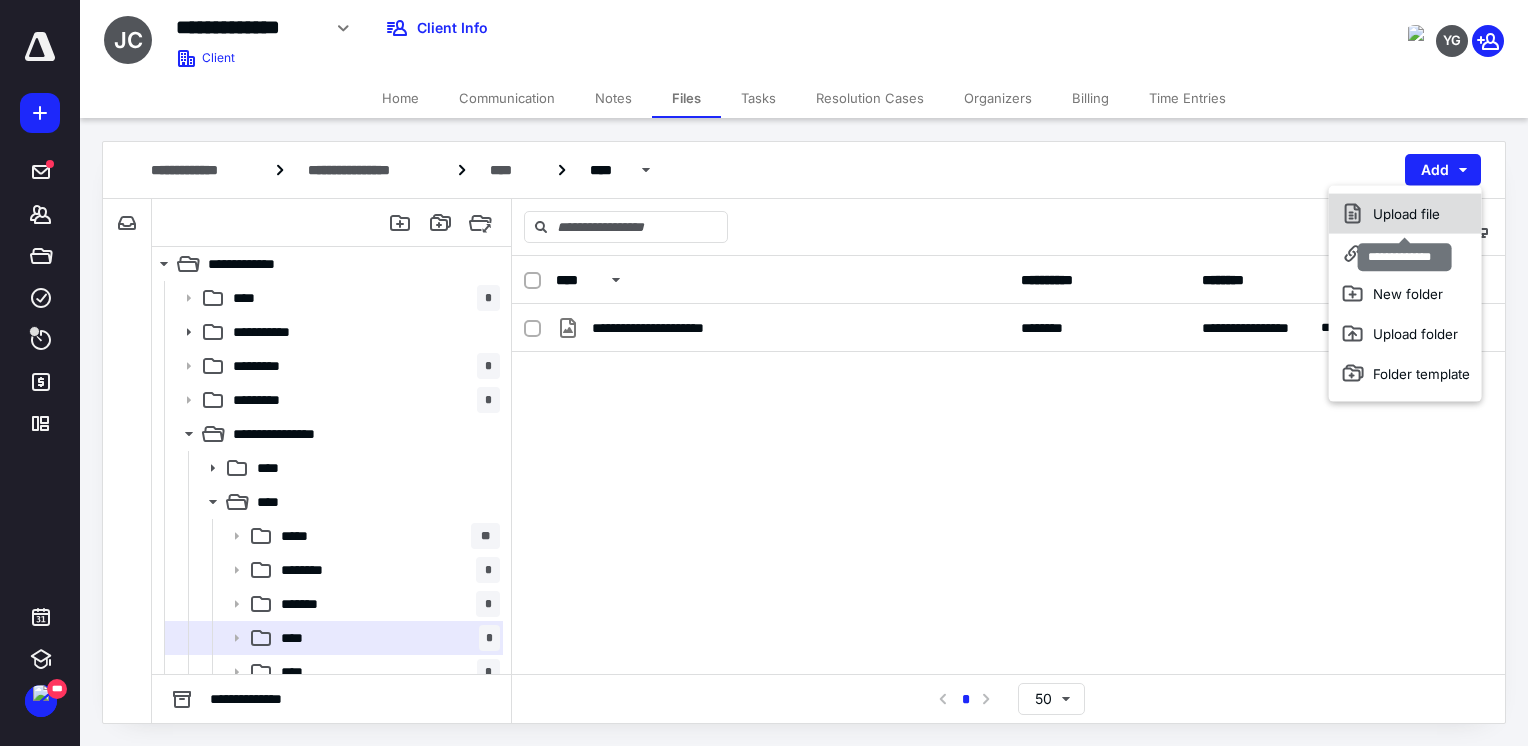click on "Upload file" at bounding box center [1405, 214] 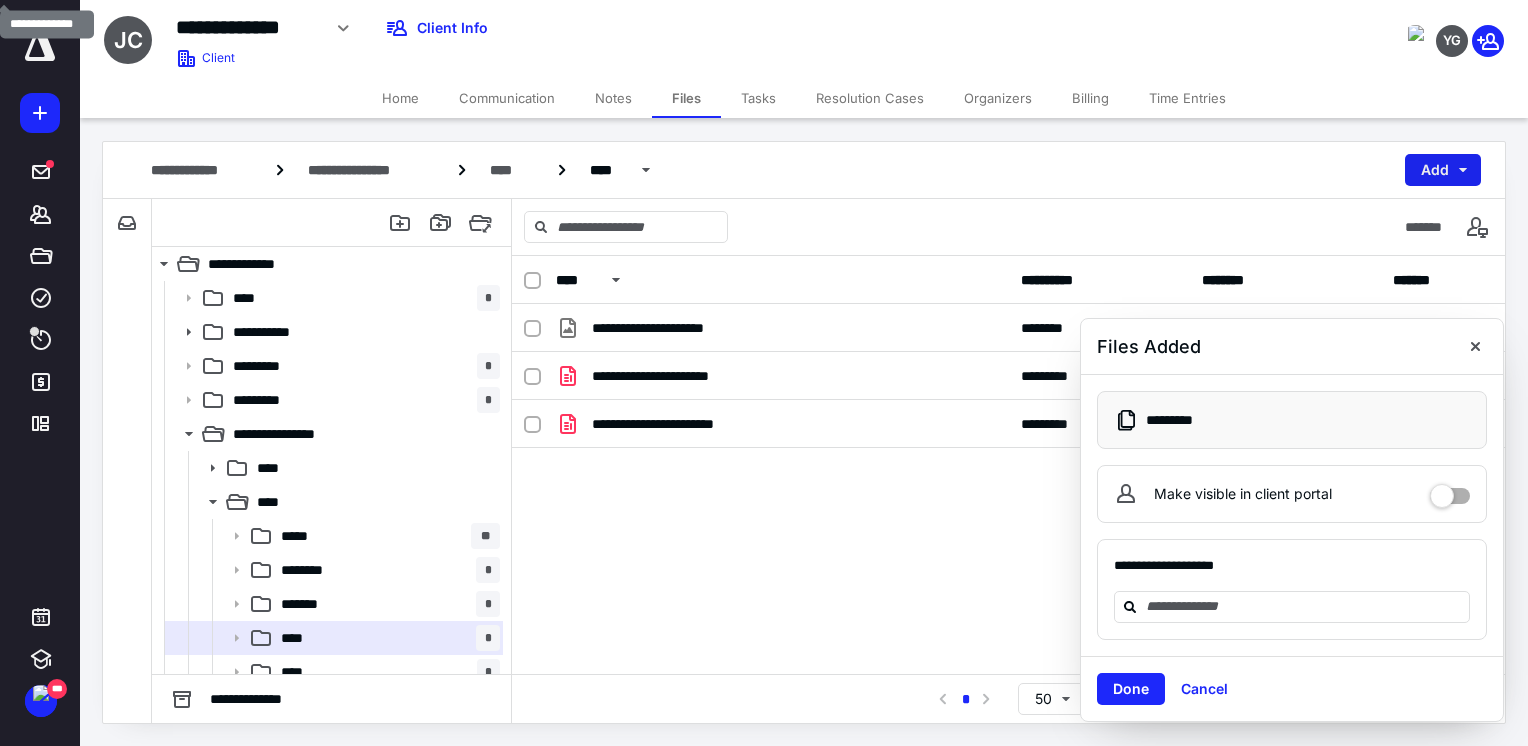 click on "Add" at bounding box center [1443, 170] 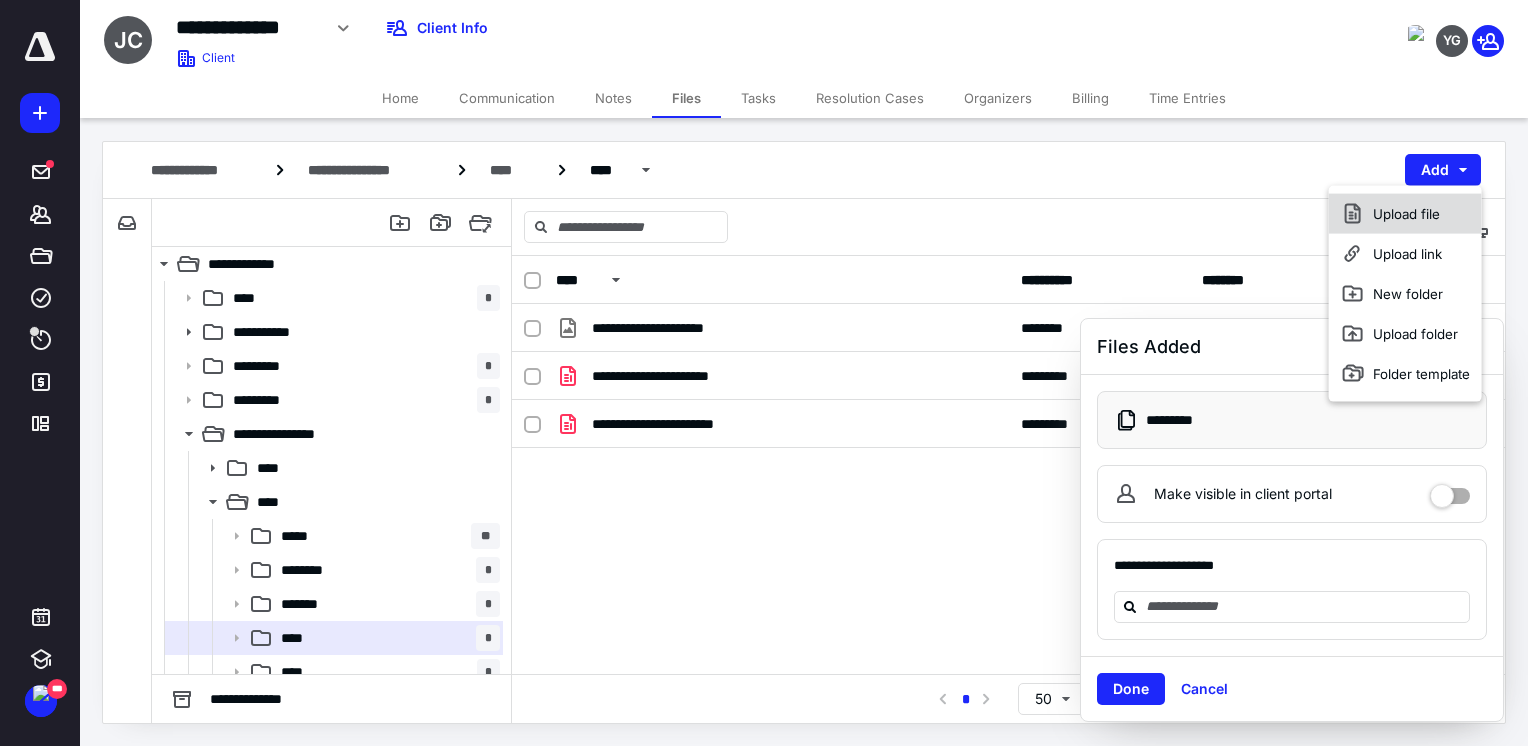 click on "Upload file" at bounding box center (1405, 214) 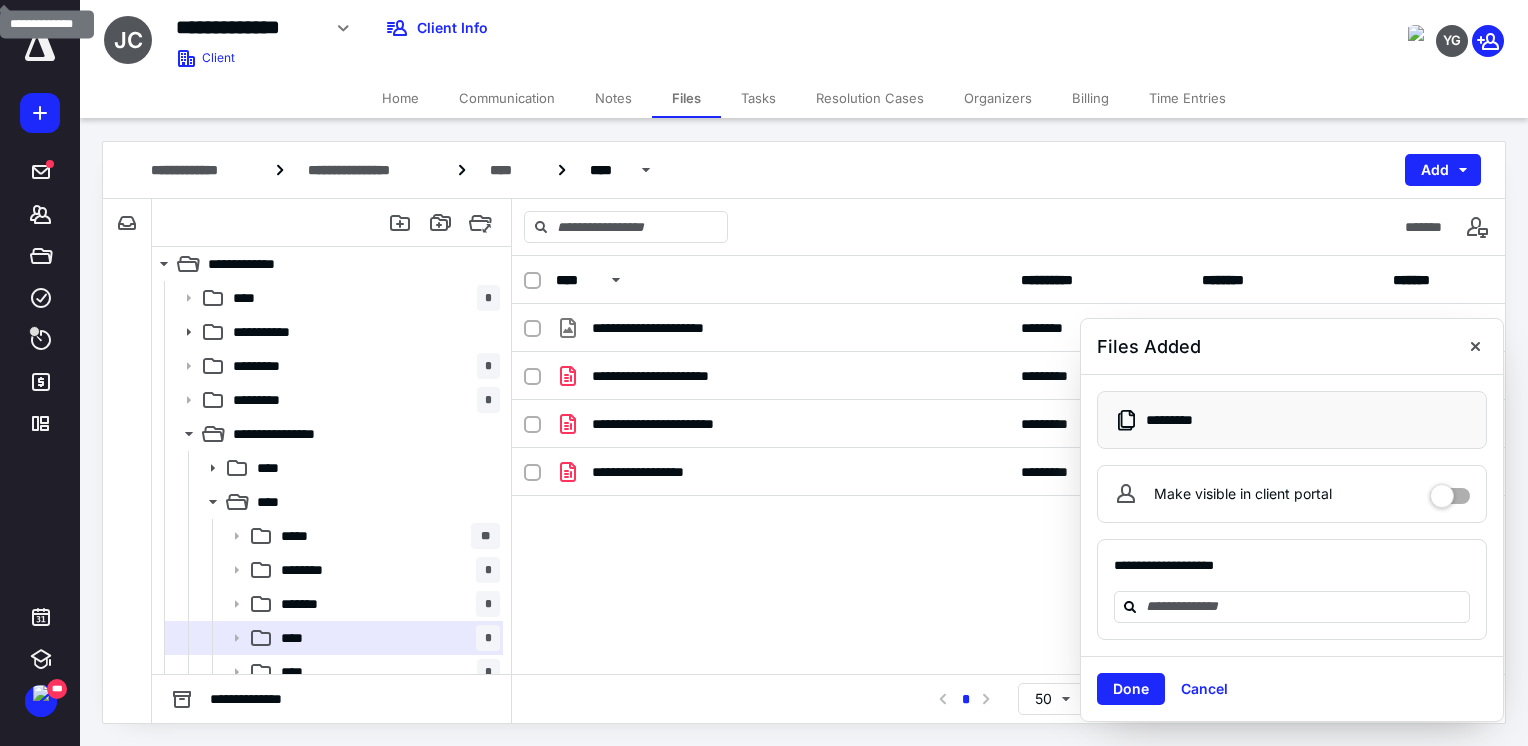click on "**********" at bounding box center [1008, 465] 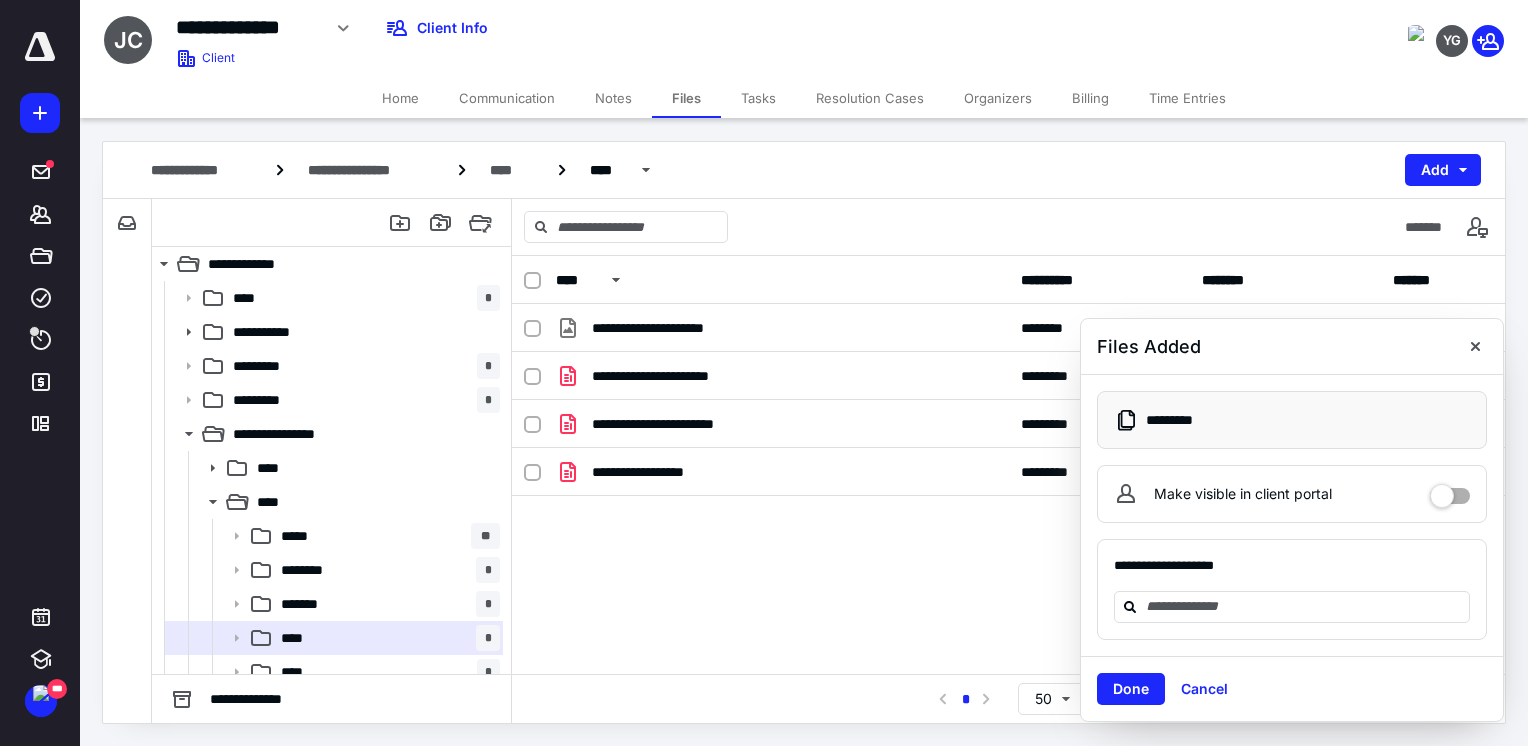 drag, startPoint x: 503, startPoint y: 170, endPoint x: 578, endPoint y: 192, distance: 78.160095 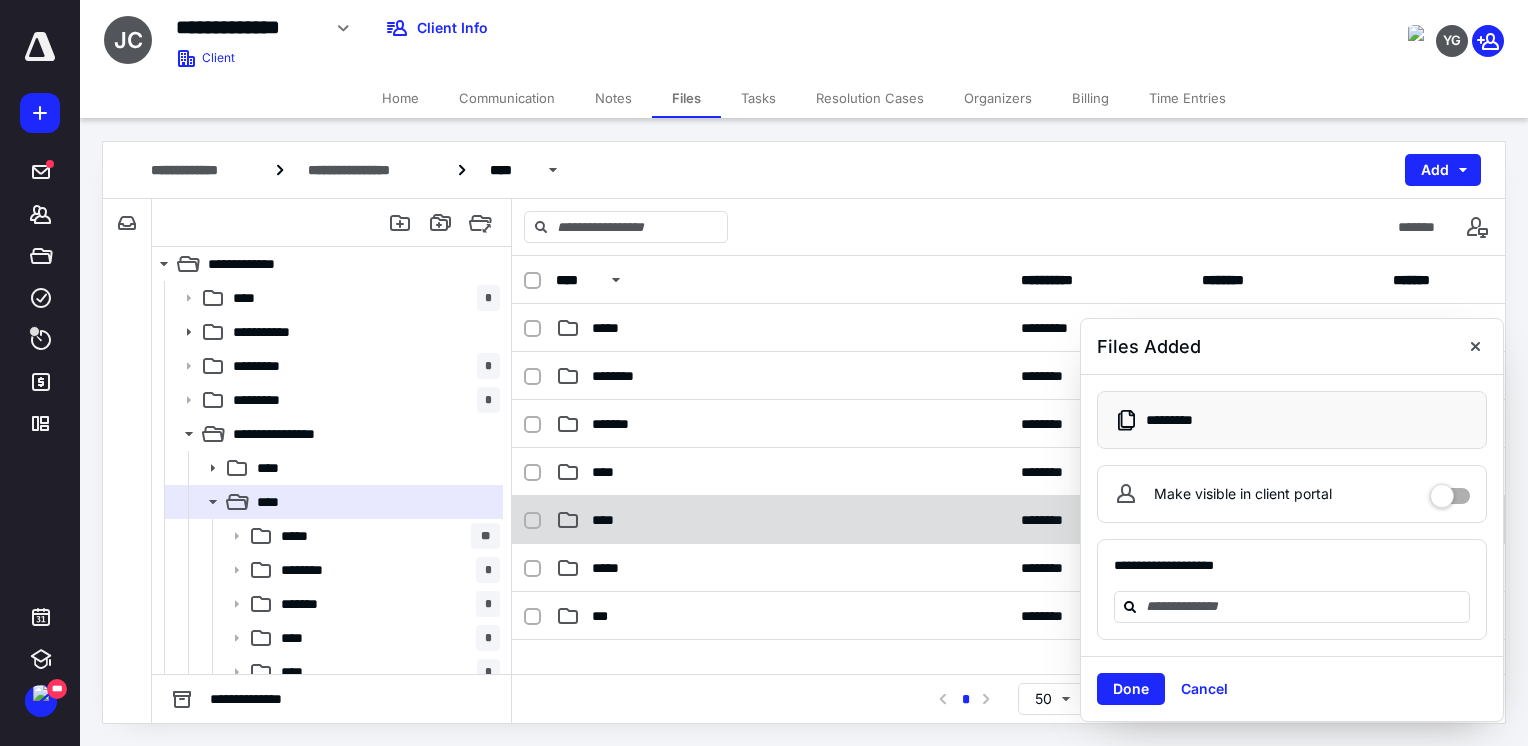 click on "****" at bounding box center [782, 520] 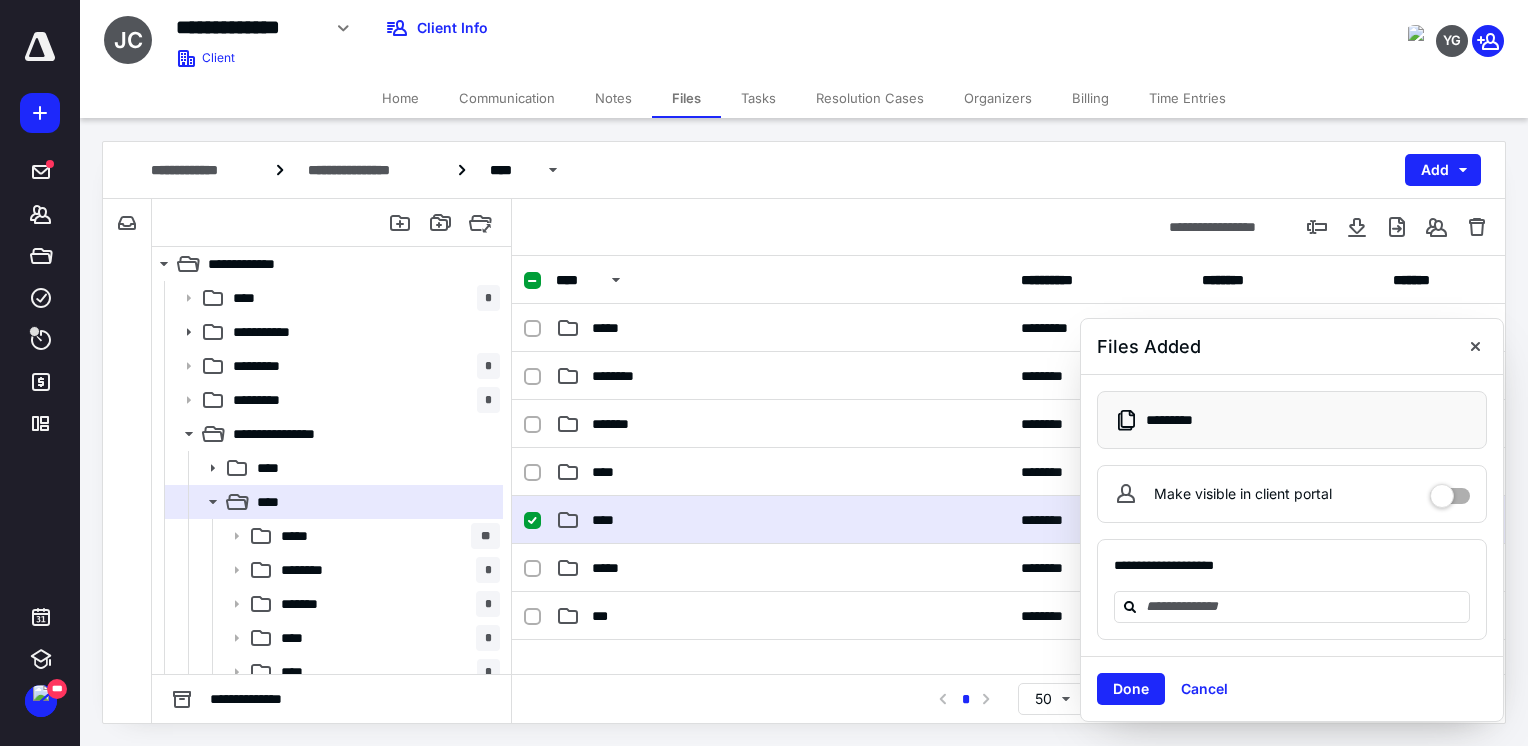 click on "****" at bounding box center [782, 520] 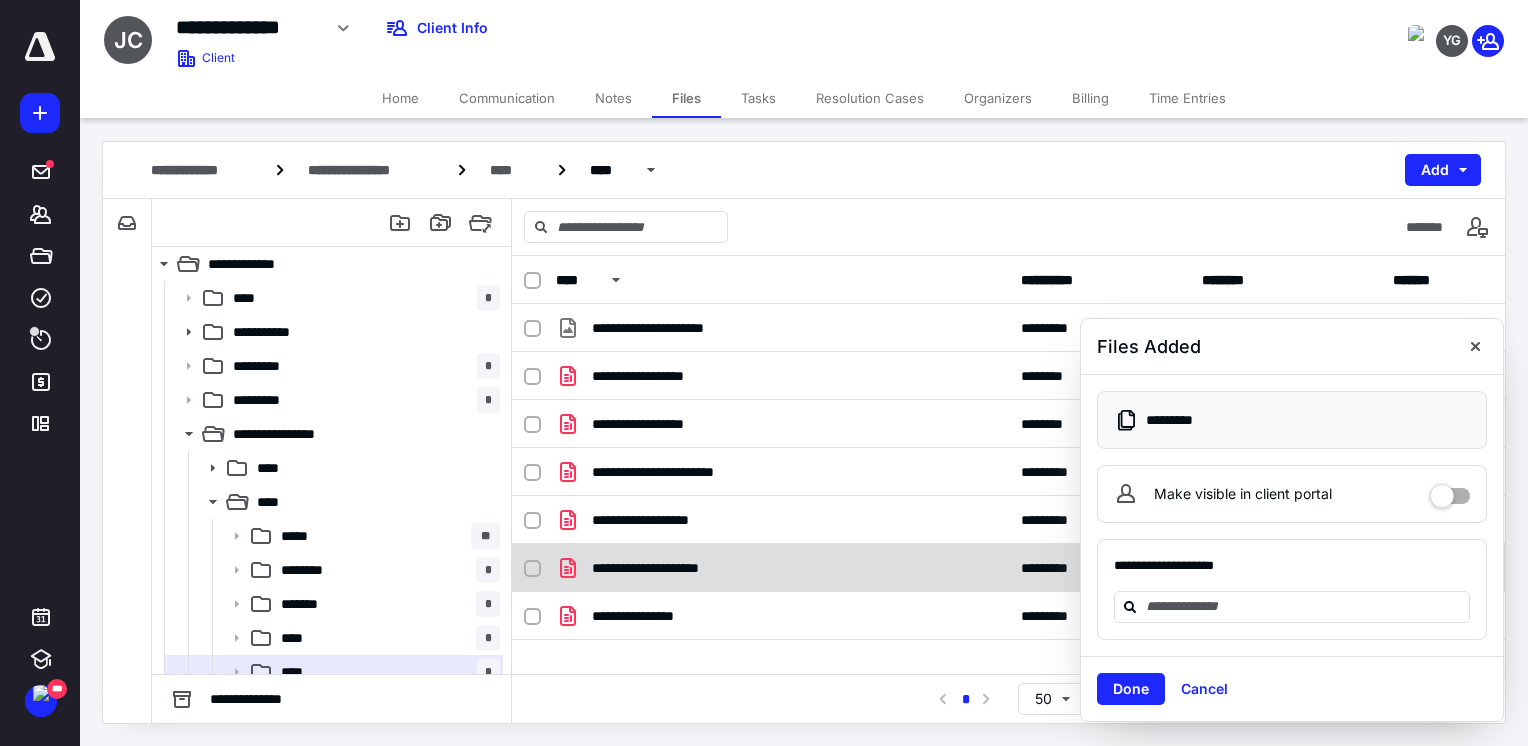 click on "**********" at bounding box center [1008, 568] 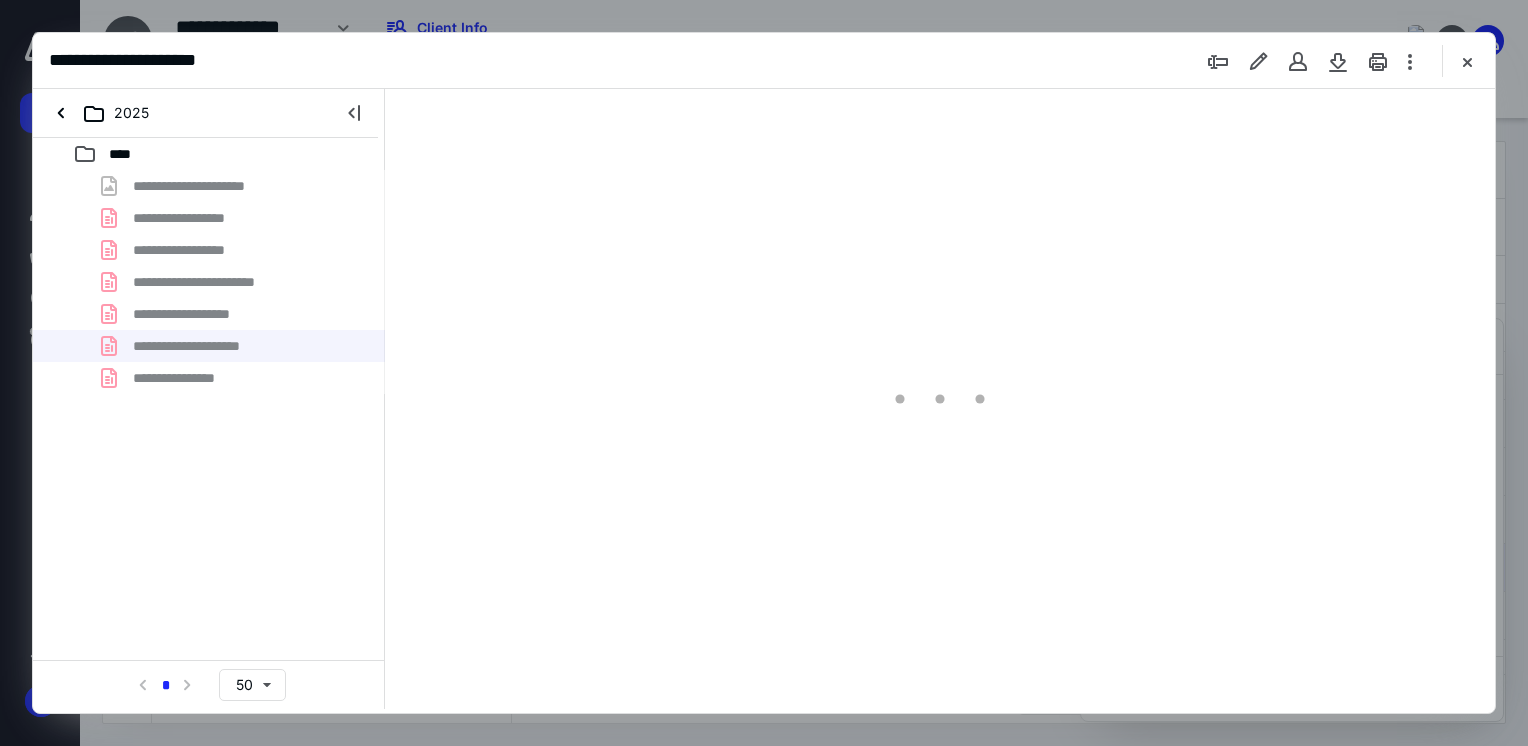 scroll, scrollTop: 0, scrollLeft: 0, axis: both 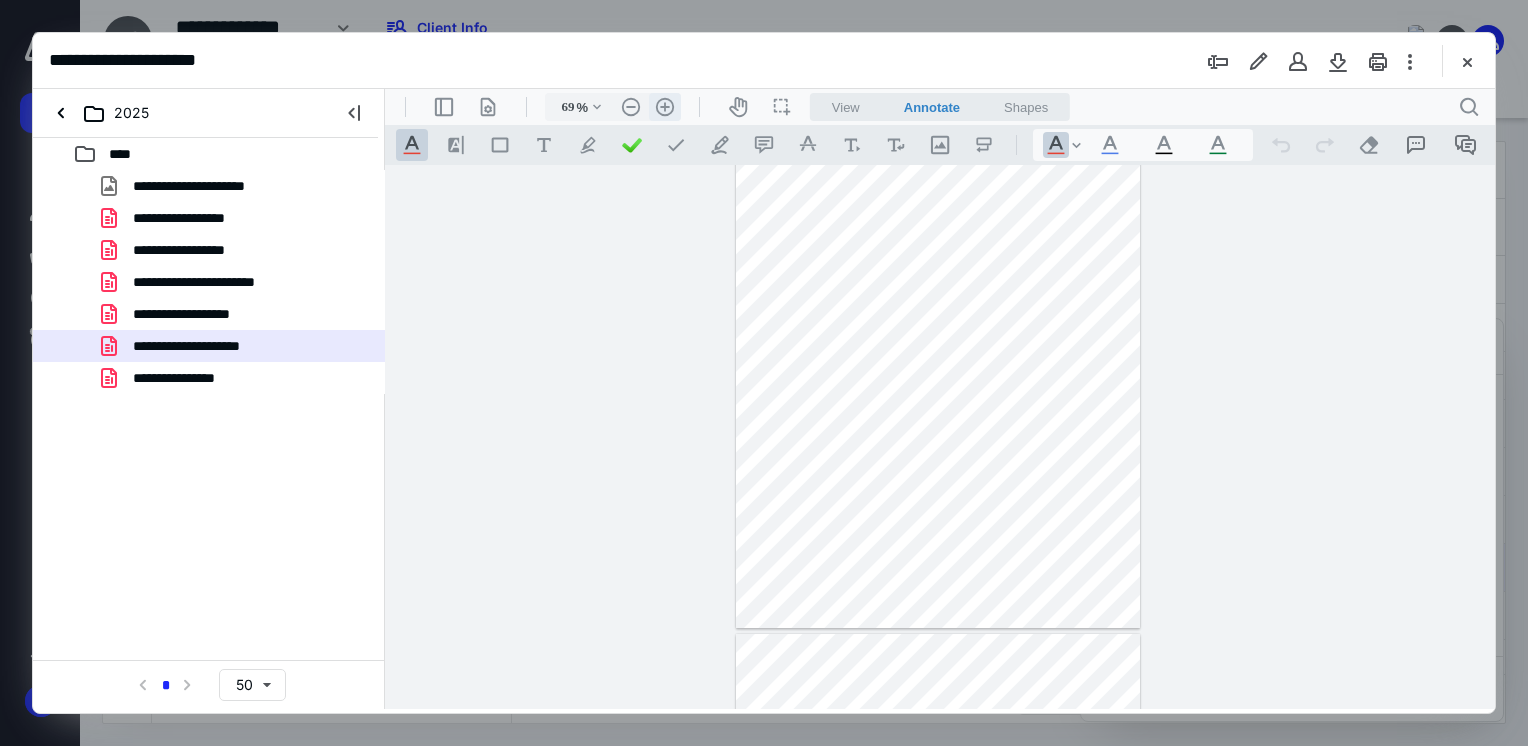 click on ".cls-1{fill:#abb0c4;} icon - header - zoom - in - line" at bounding box center [665, 107] 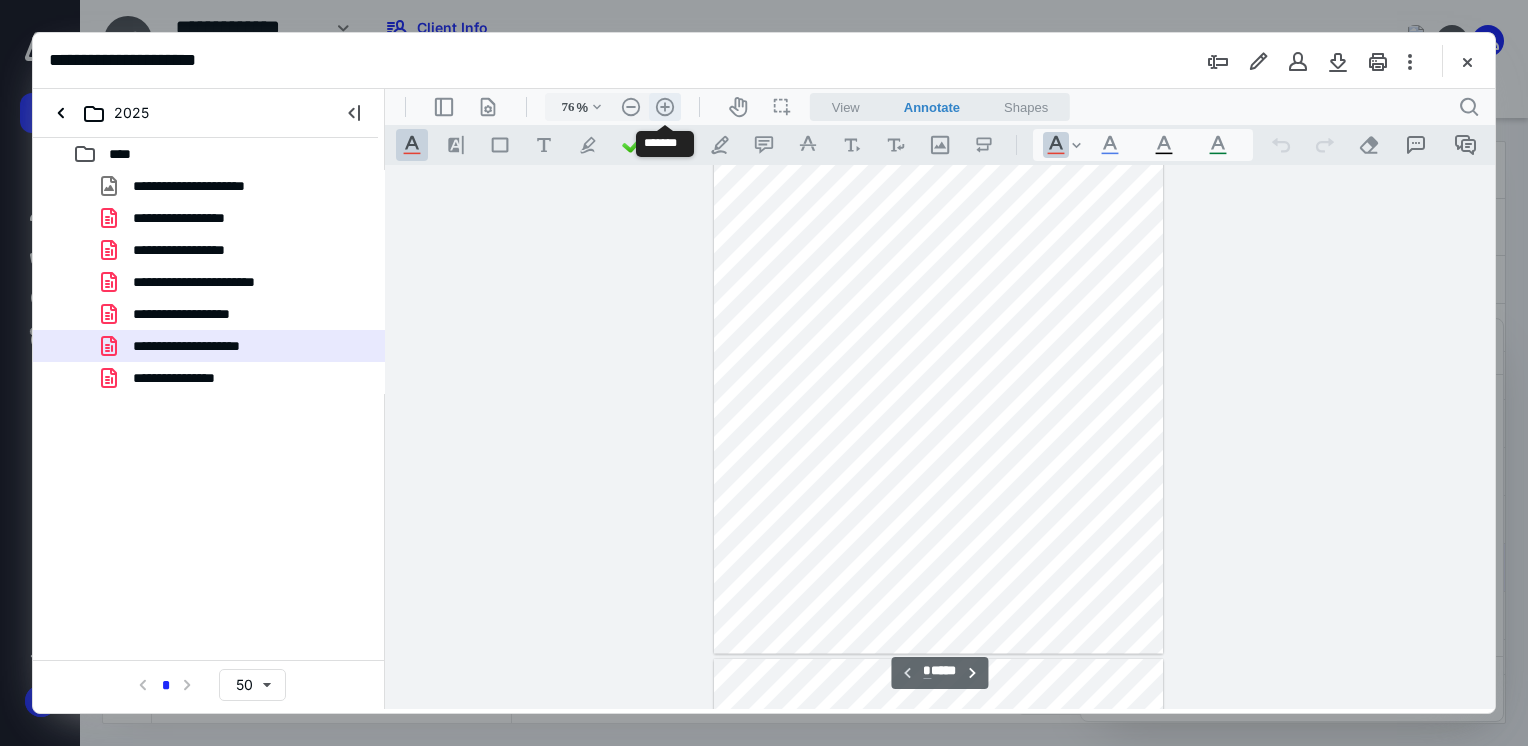 click on ".cls-1{fill:#abb0c4;} icon - header - zoom - in - line" at bounding box center (665, 107) 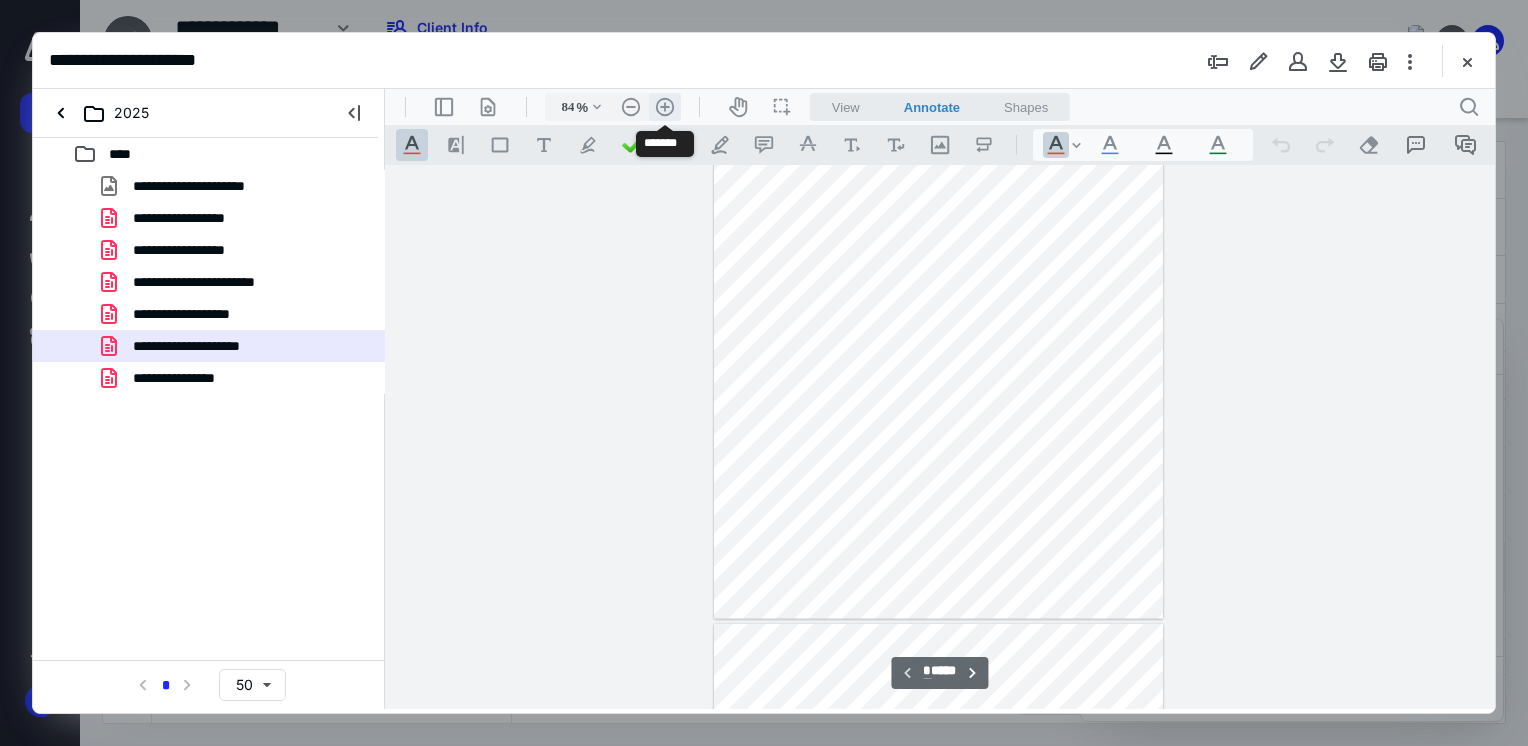 click on ".cls-1{fill:#abb0c4;} icon - header - zoom - in - line" at bounding box center [665, 107] 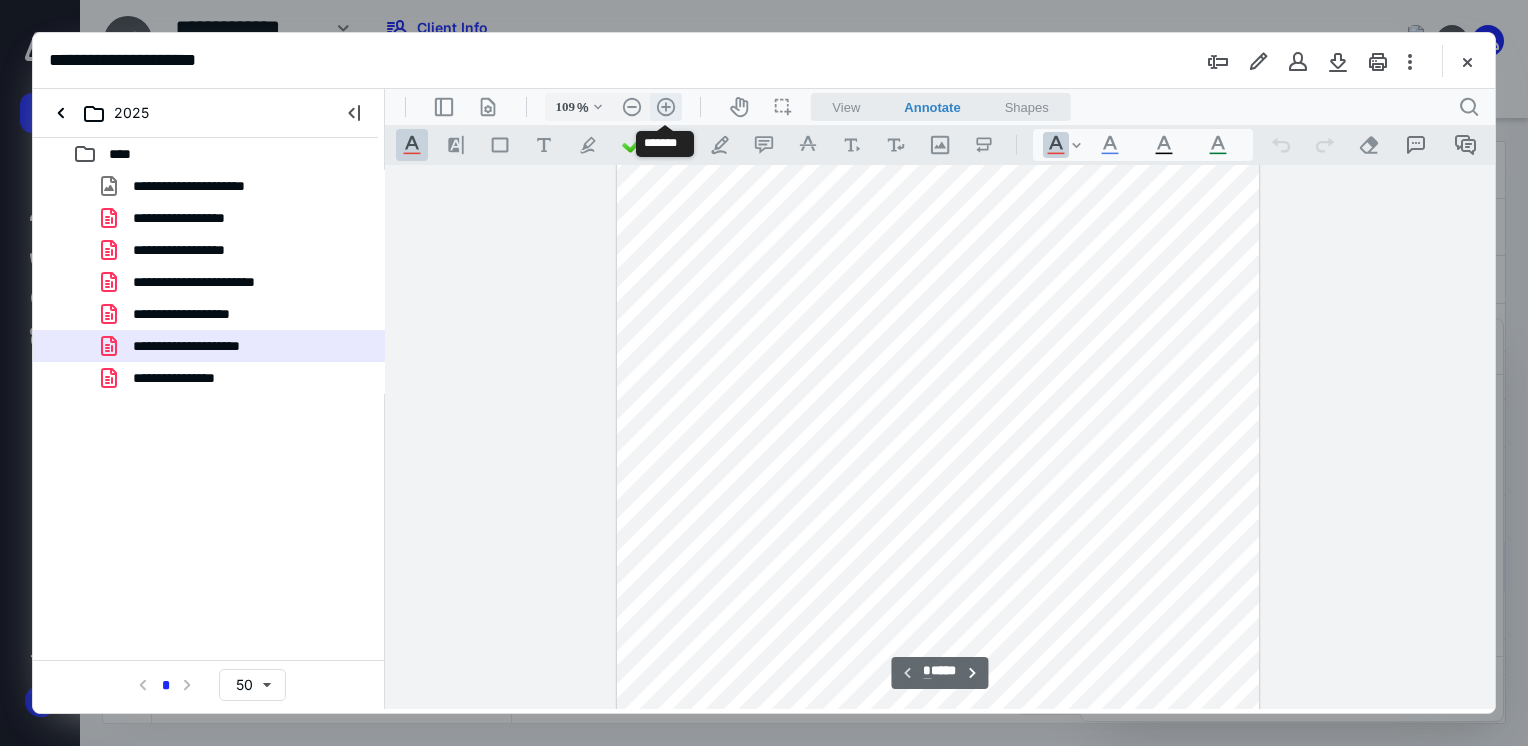 click on ".cls-1{fill:#abb0c4;} icon - header - zoom - in - line" at bounding box center (666, 107) 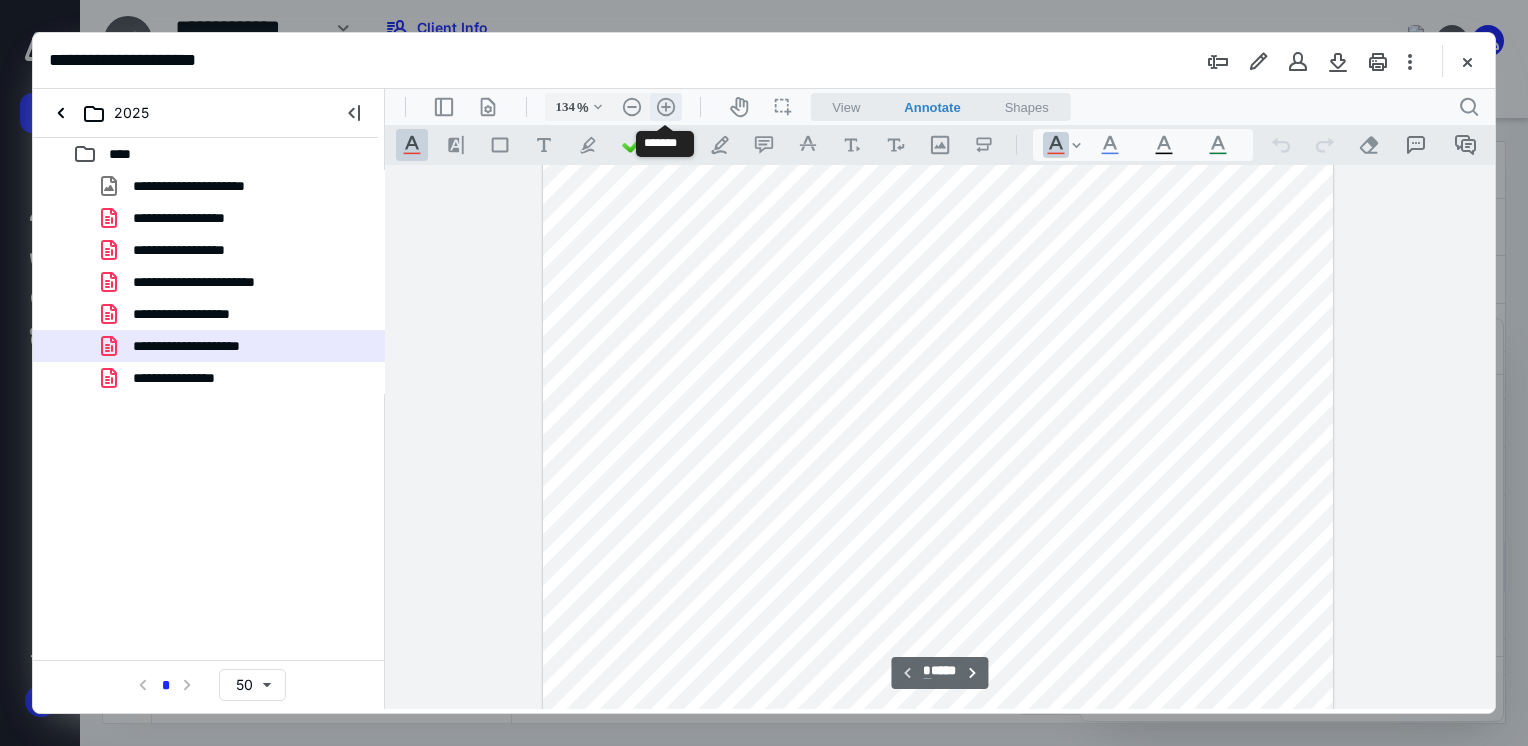 scroll, scrollTop: 378, scrollLeft: 0, axis: vertical 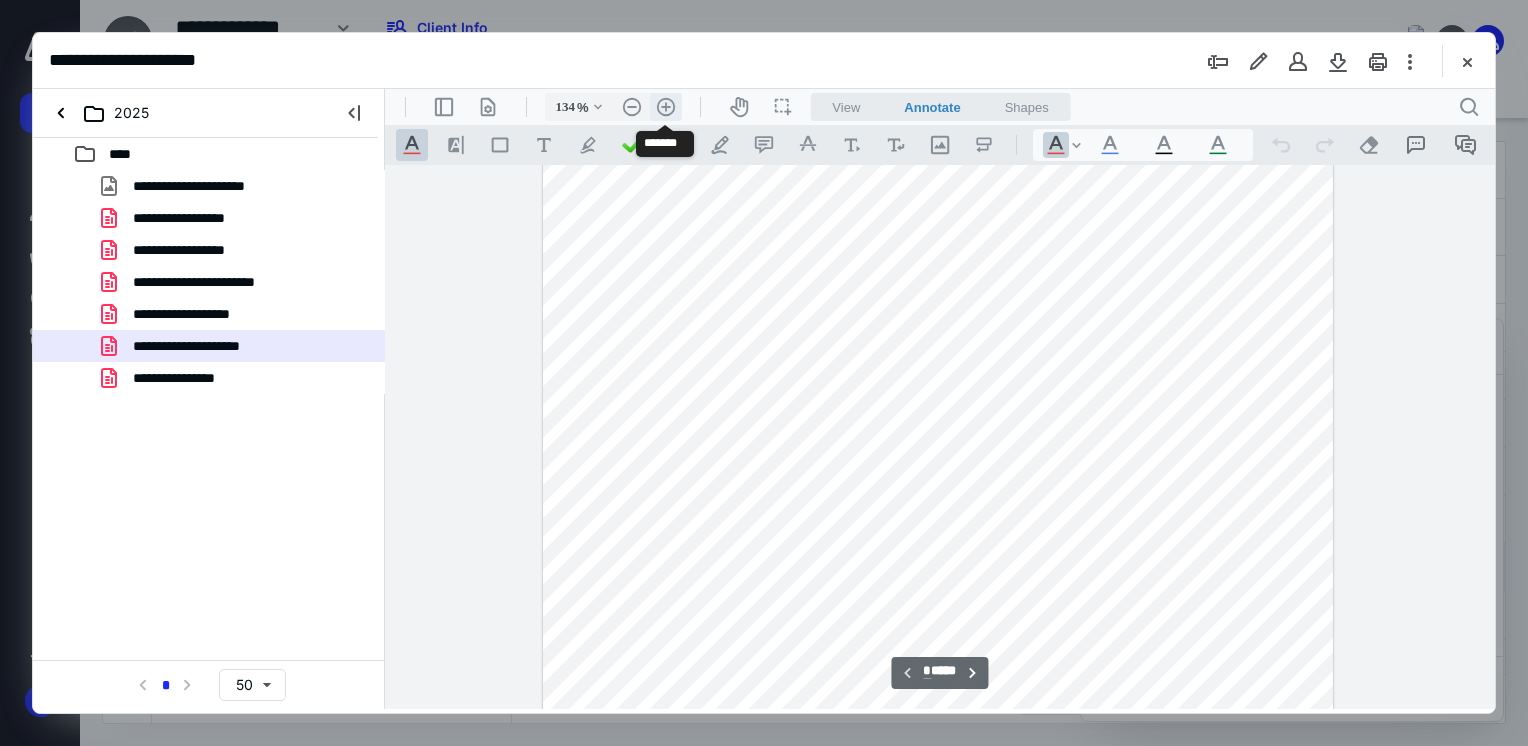 click on ".cls-1{fill:#abb0c4;} icon - header - zoom - in - line" at bounding box center (666, 107) 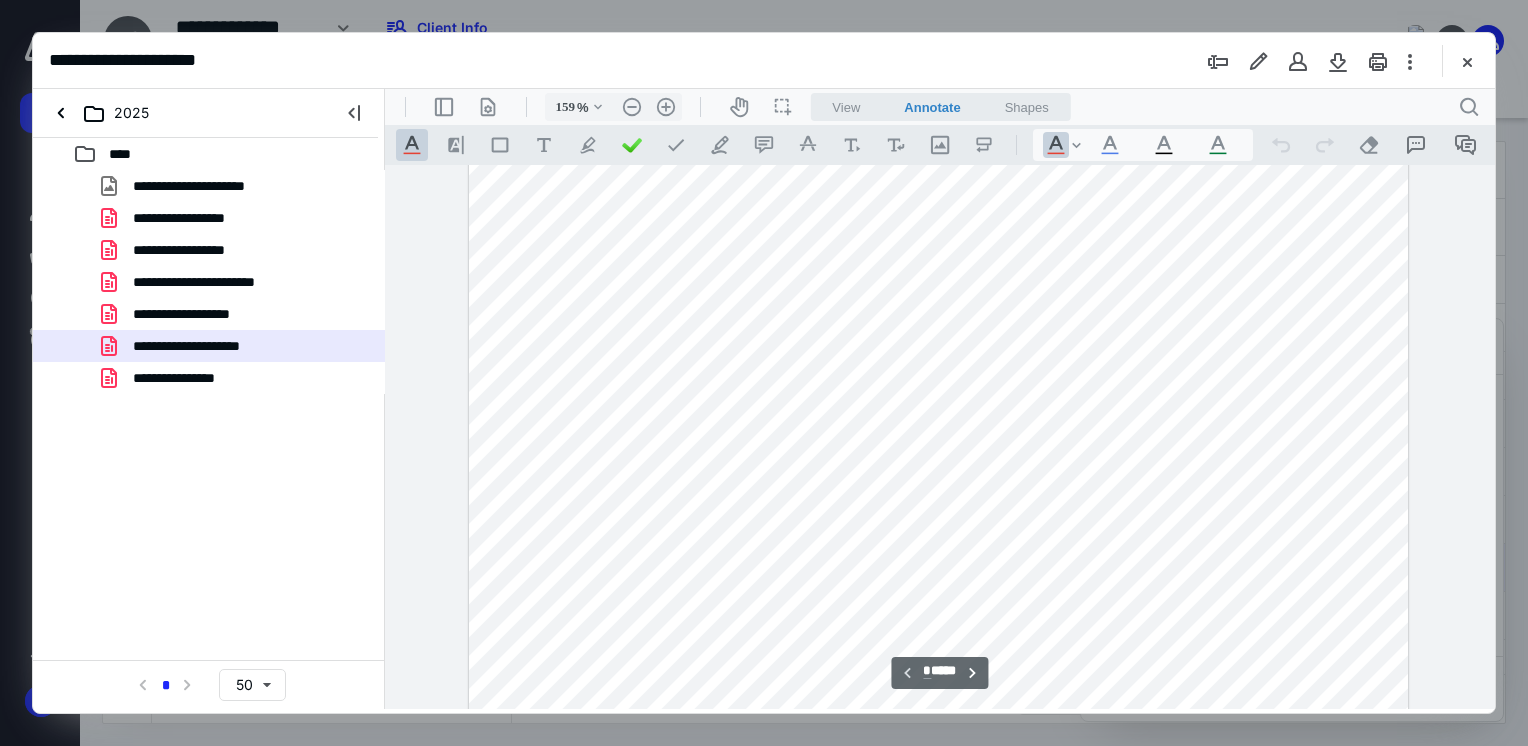 scroll, scrollTop: 393, scrollLeft: 0, axis: vertical 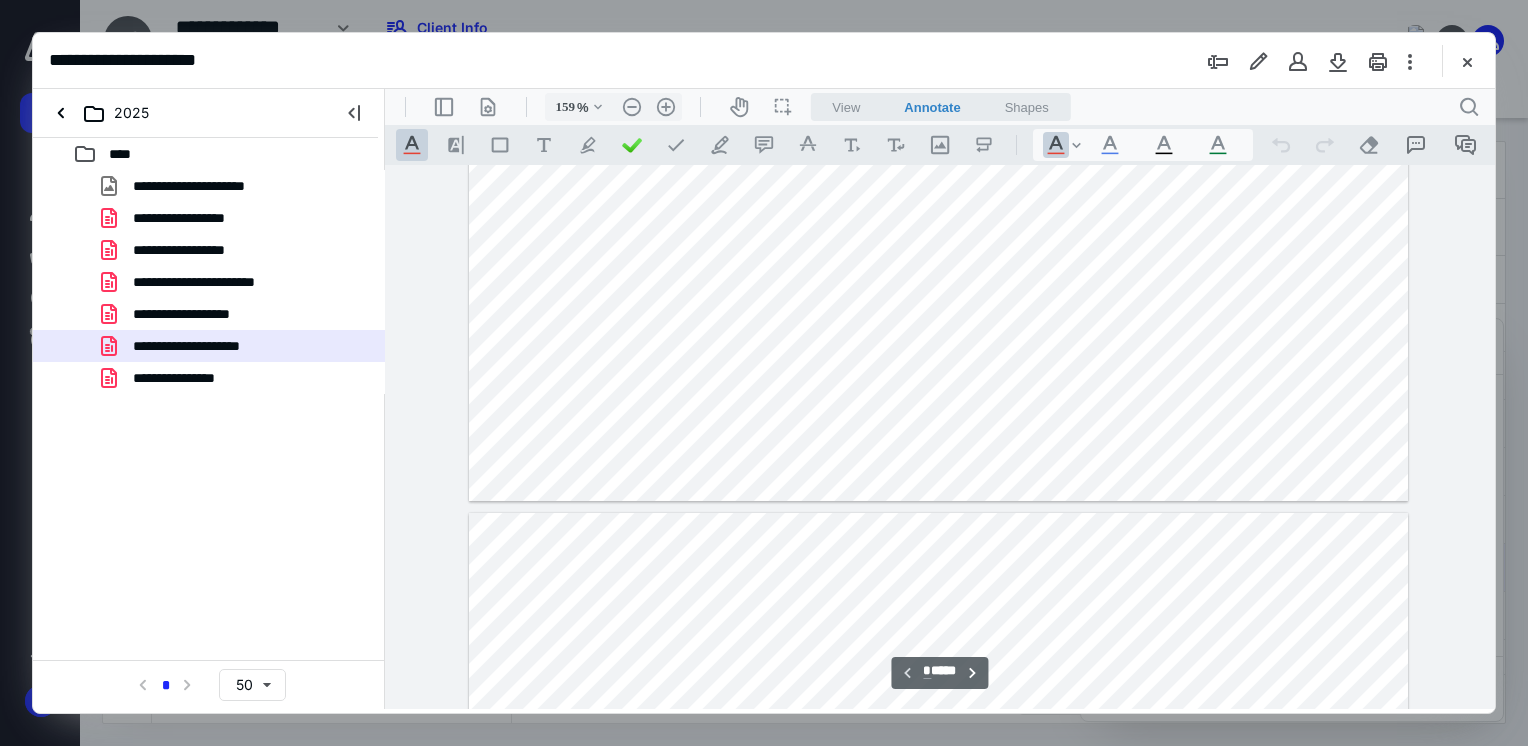 type on "*" 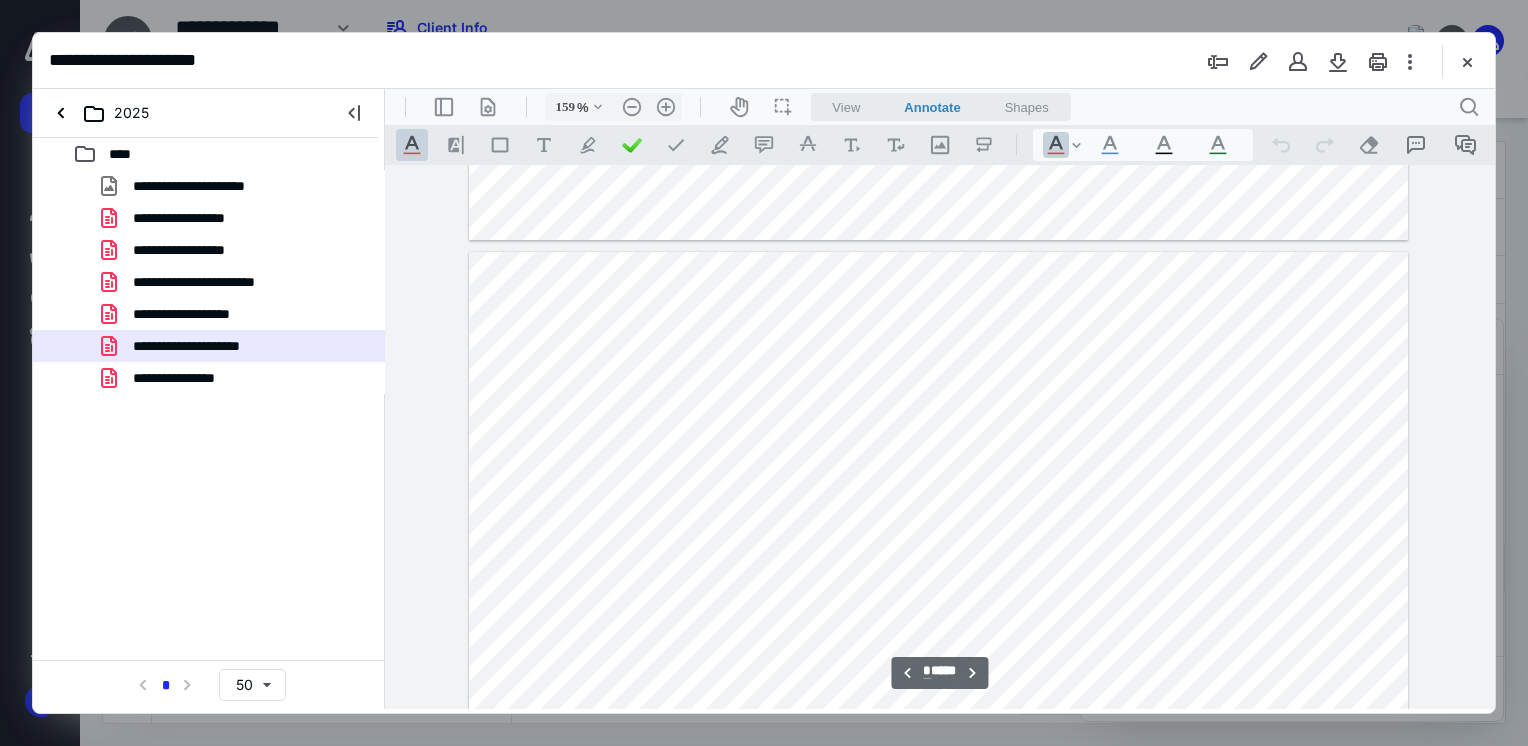 scroll, scrollTop: 1193, scrollLeft: 0, axis: vertical 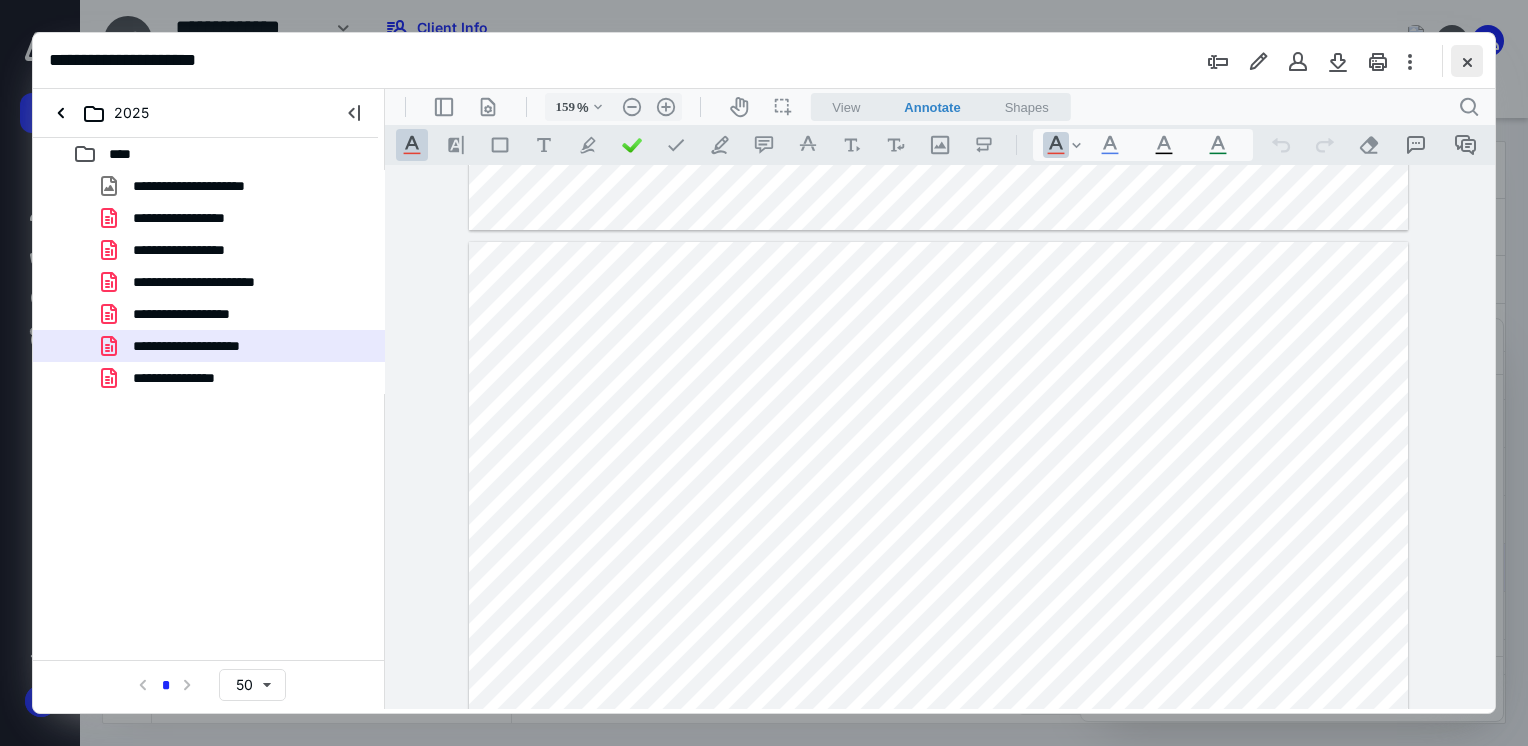click at bounding box center (1467, 61) 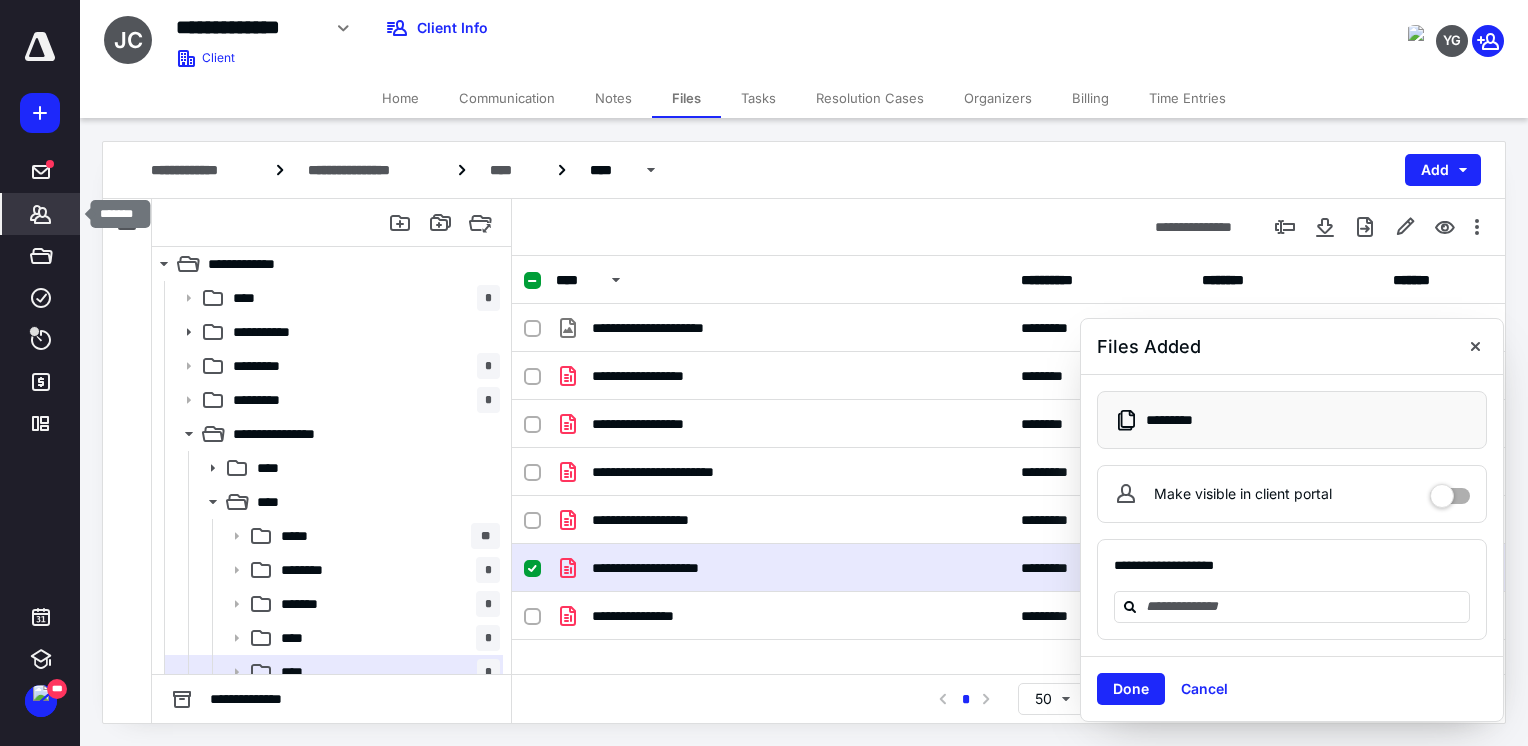 click on "*******" at bounding box center (41, 214) 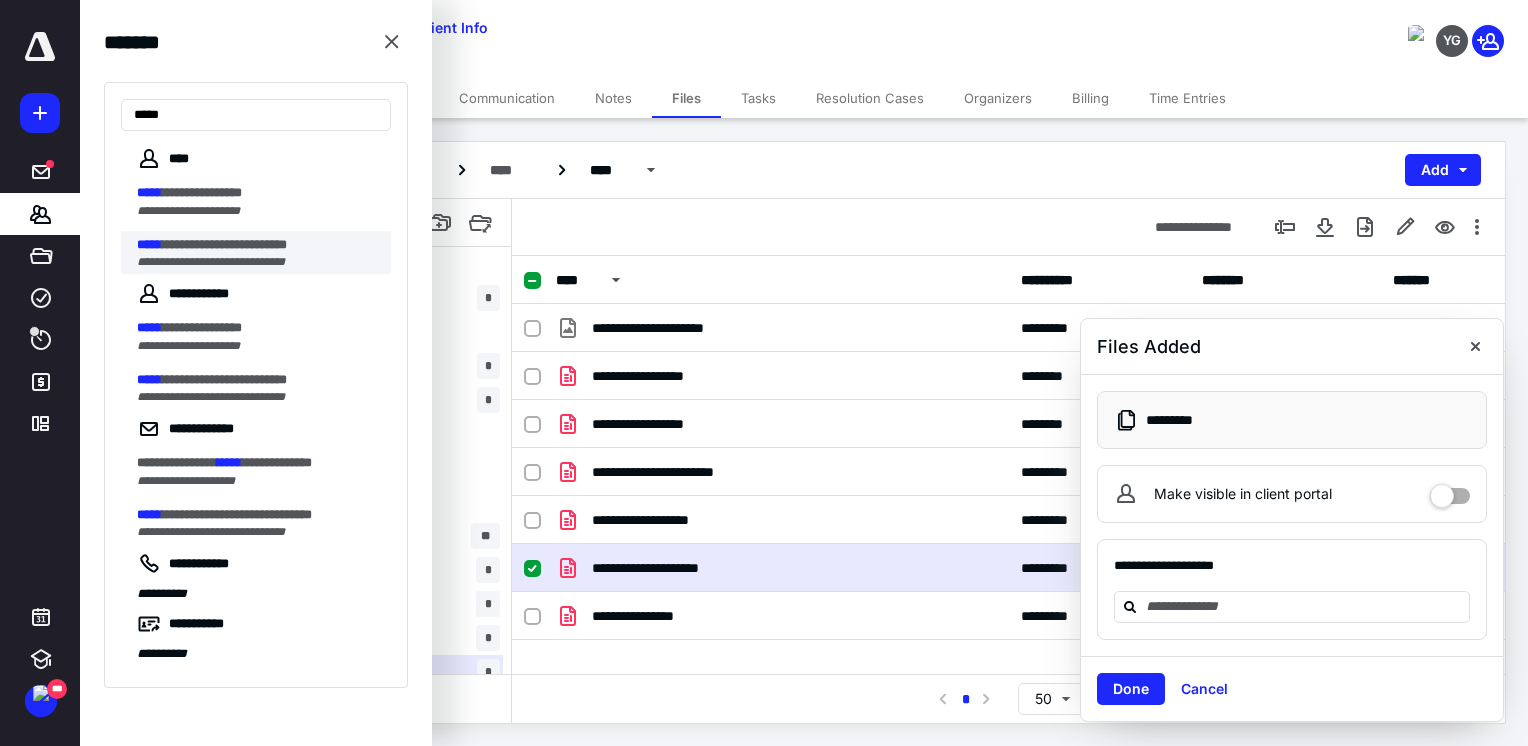 type on "*****" 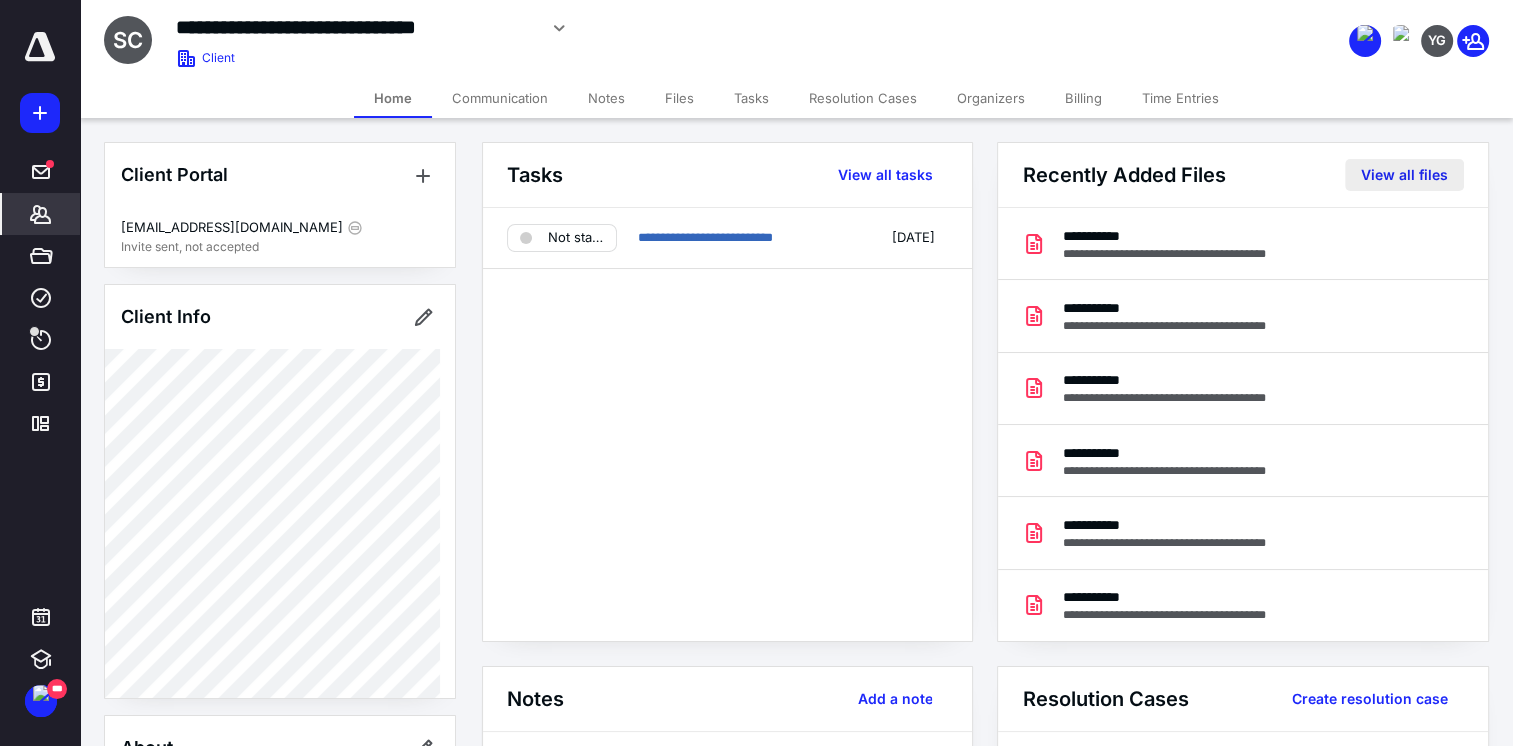 click on "View all files" at bounding box center [1404, 175] 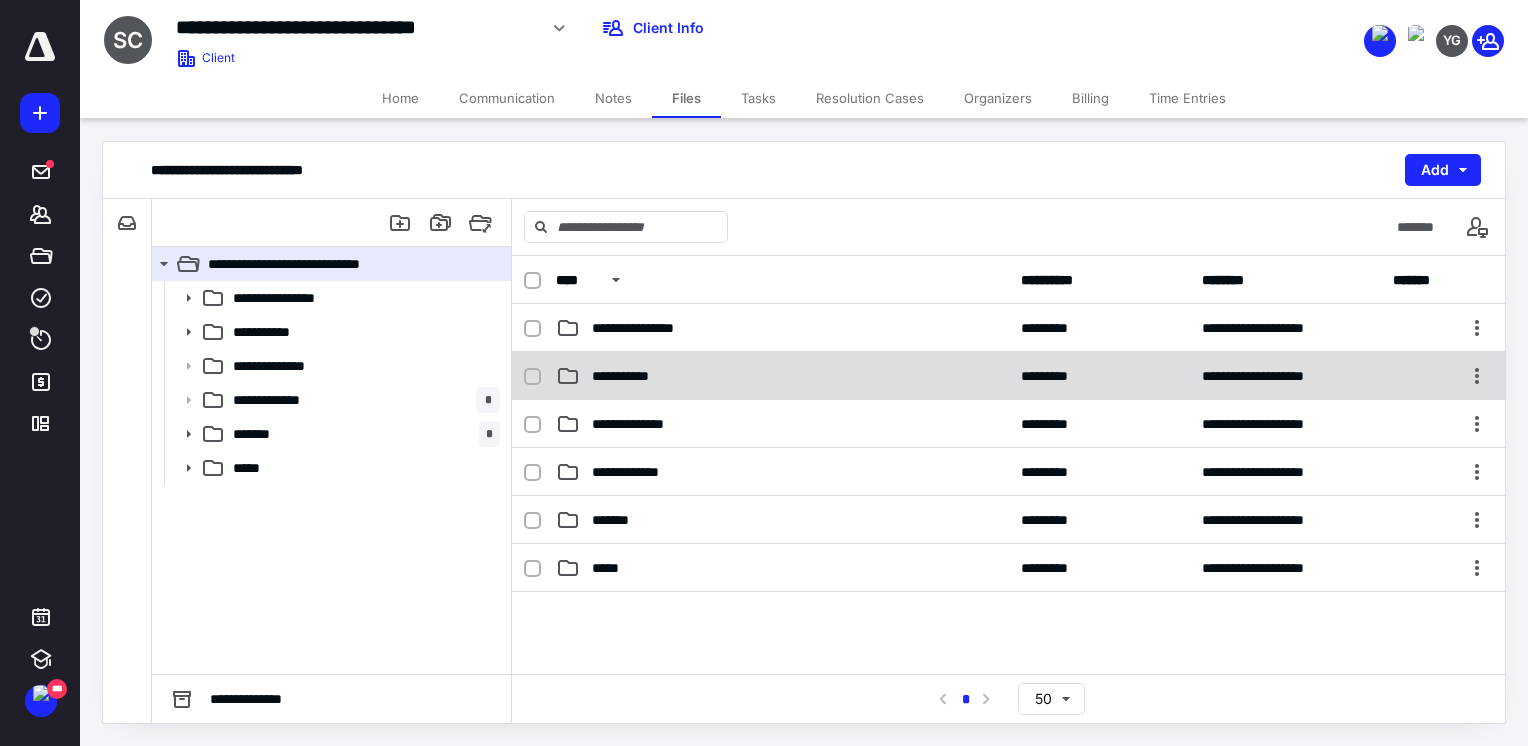 click on "**********" at bounding box center [782, 376] 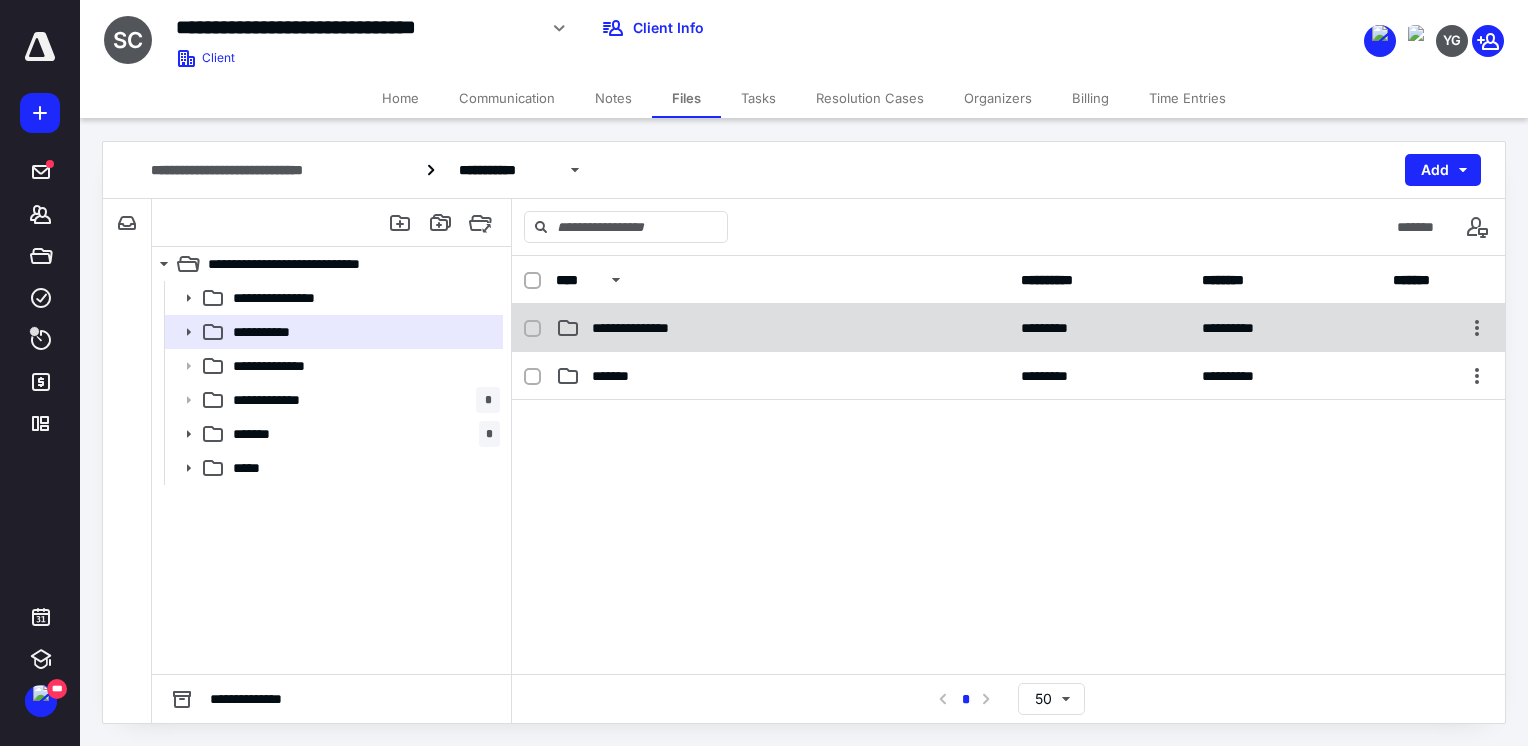 click on "**********" at bounding box center [782, 328] 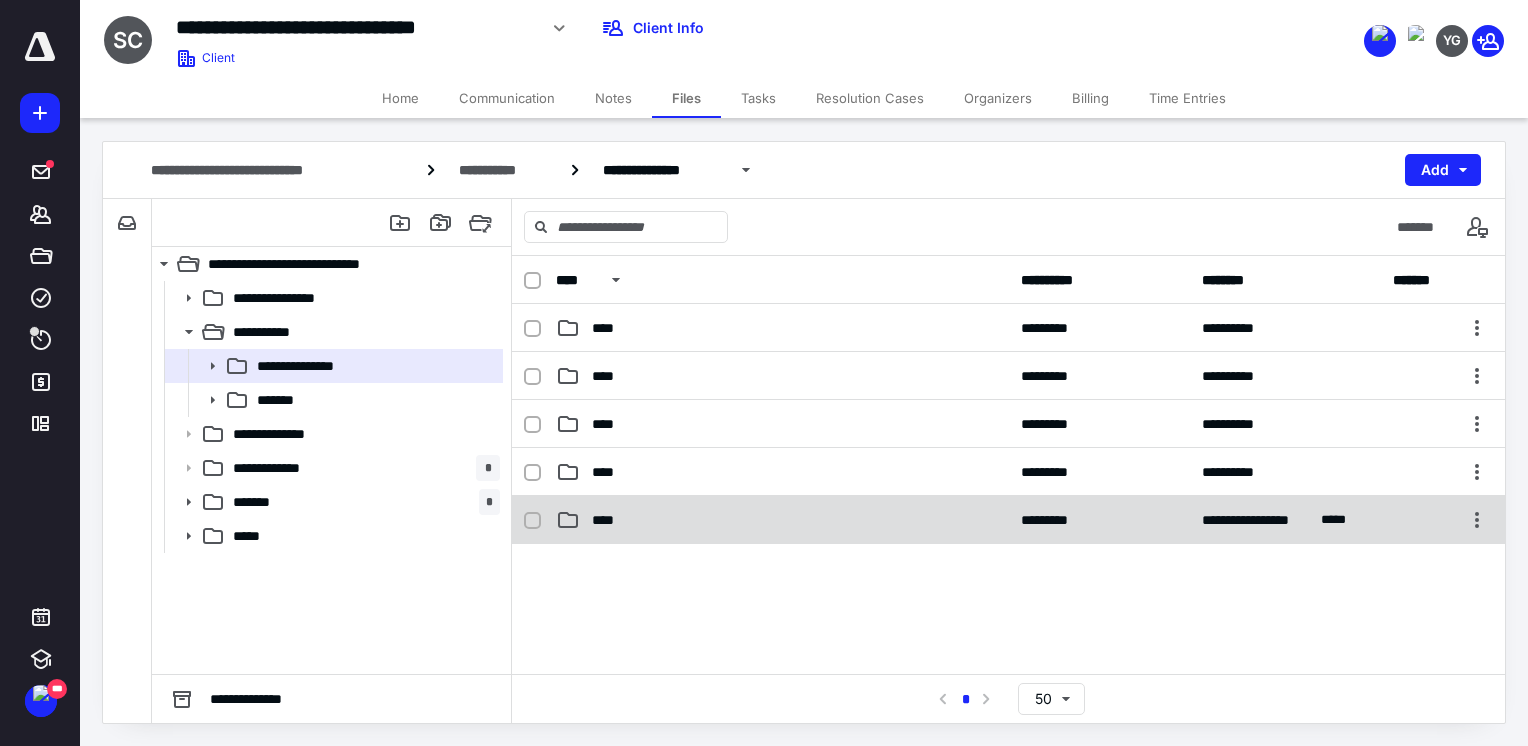 click on "****" at bounding box center (782, 520) 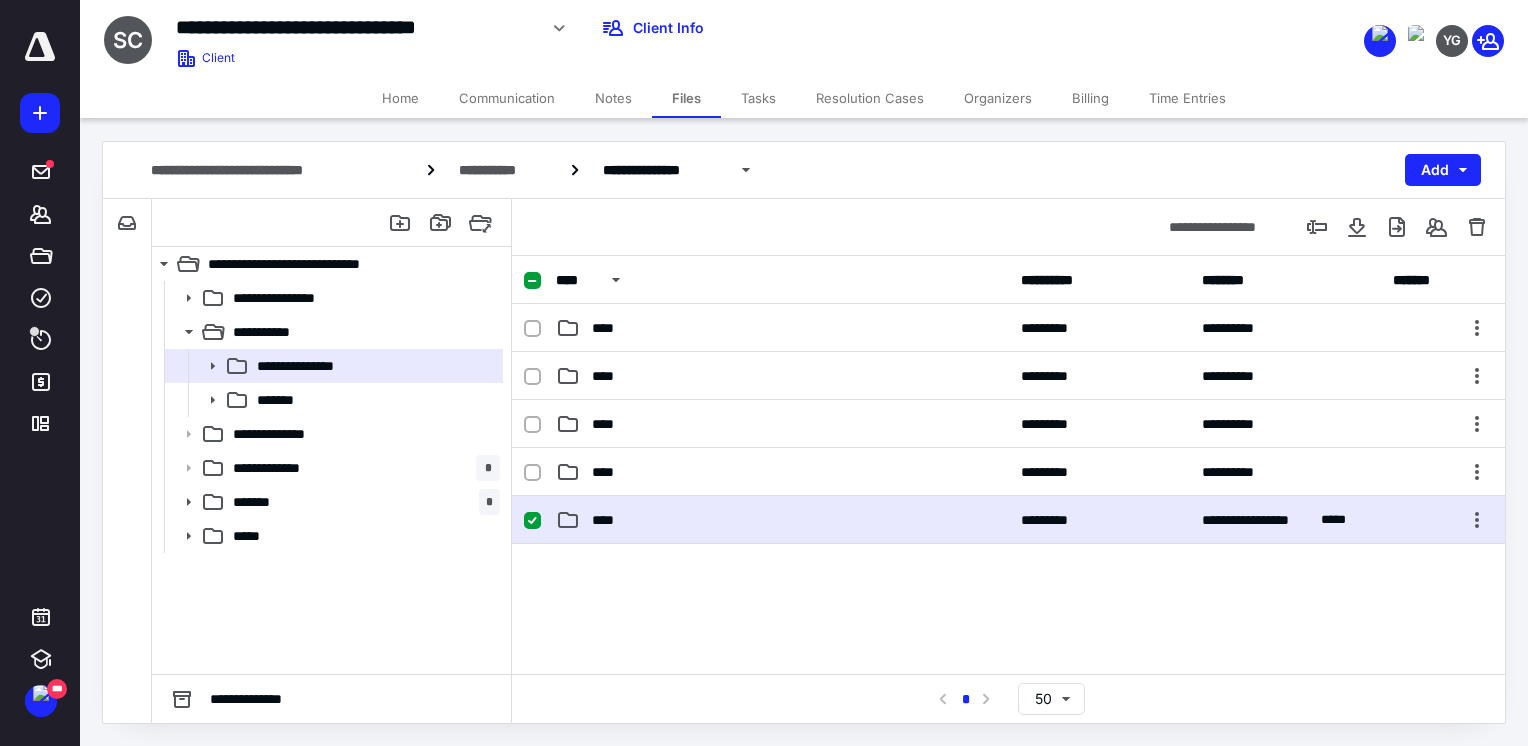 click on "****" at bounding box center (782, 520) 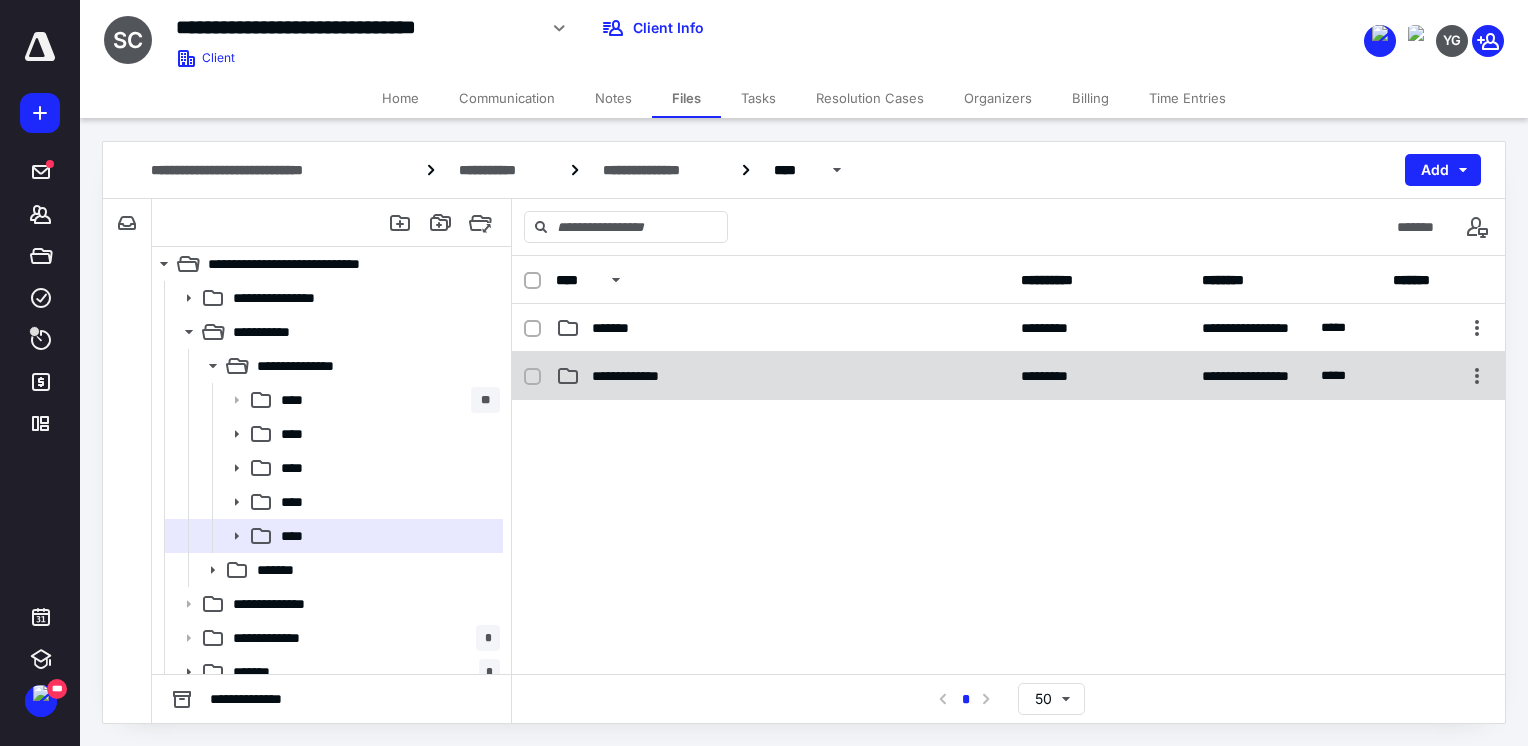 click on "**********" at bounding box center [782, 376] 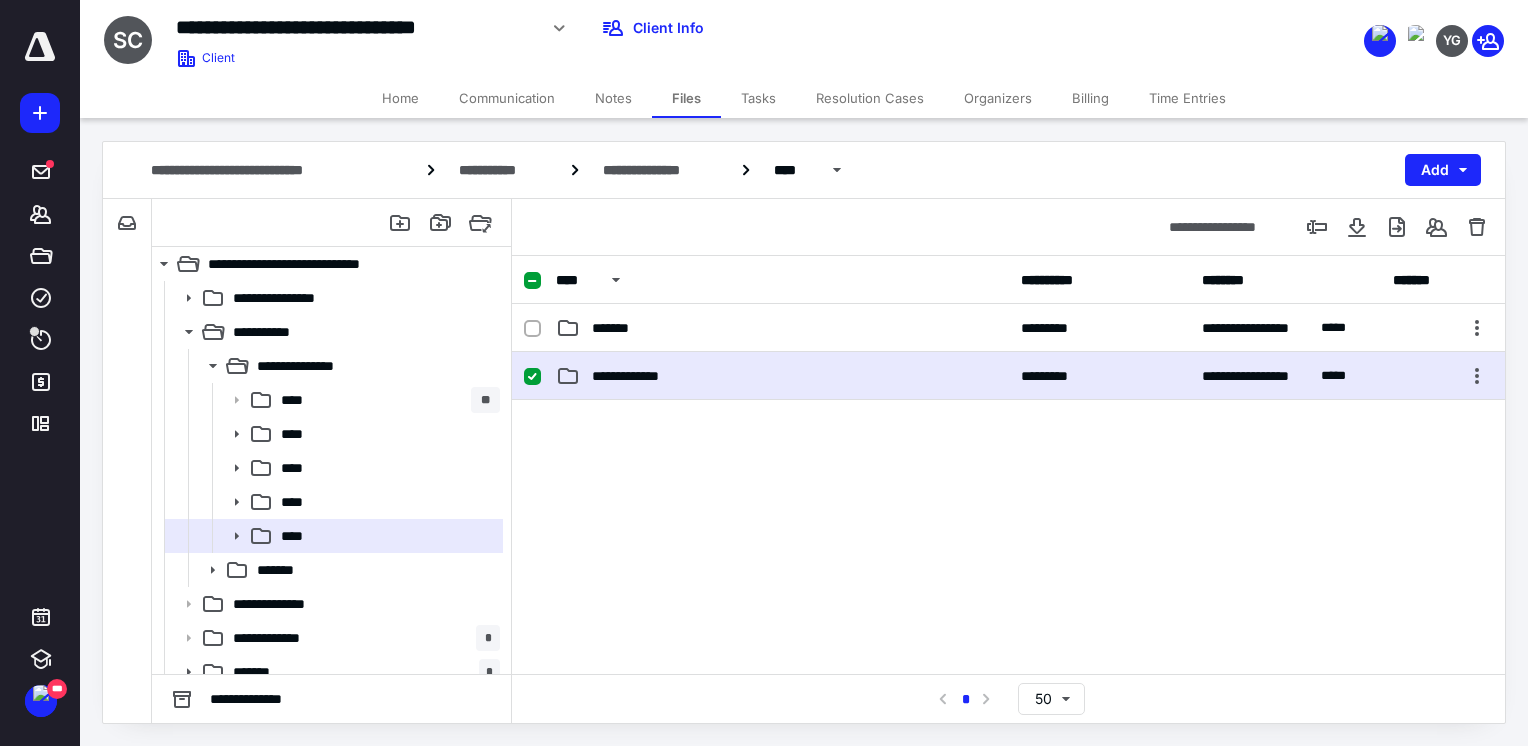 click on "**********" at bounding box center [782, 376] 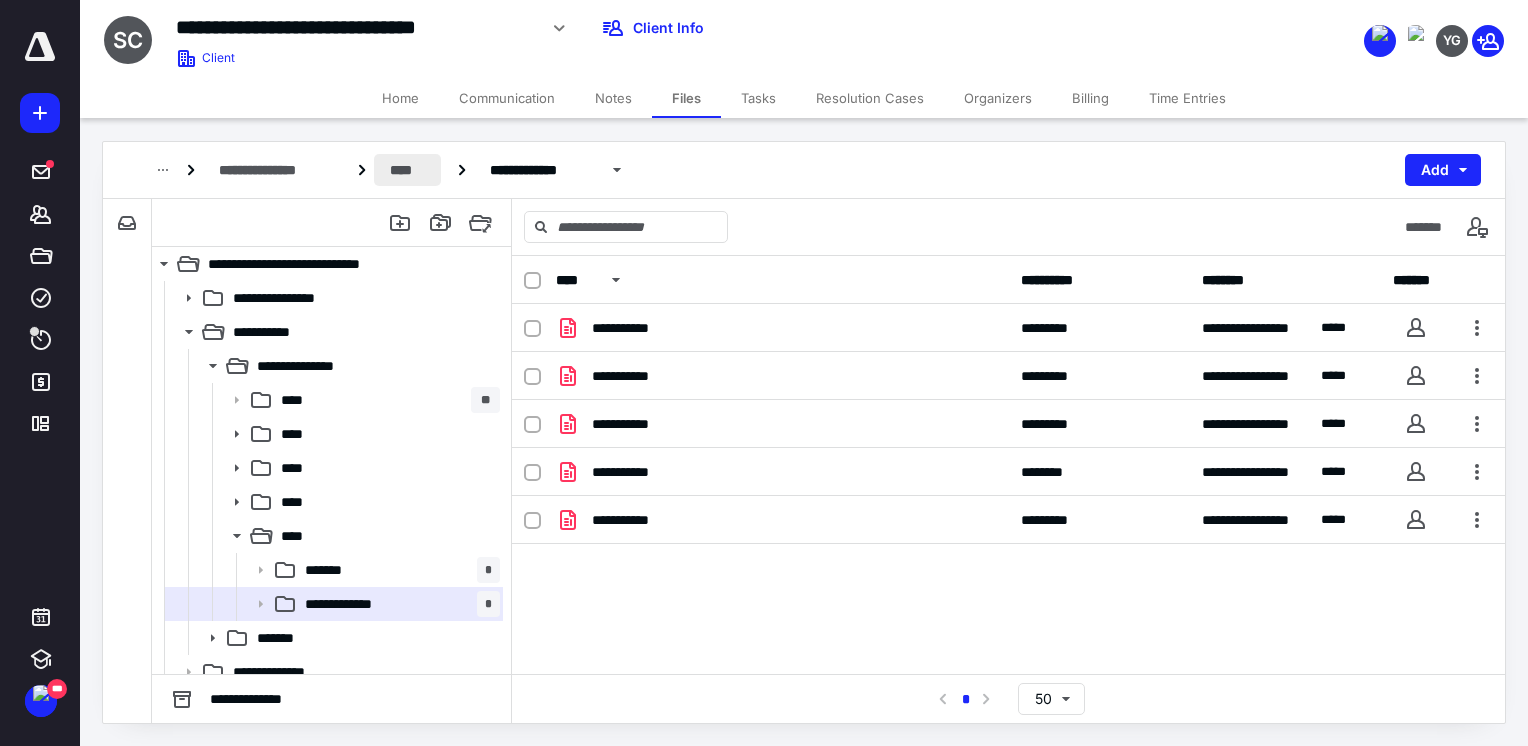 click on "****" at bounding box center (407, 170) 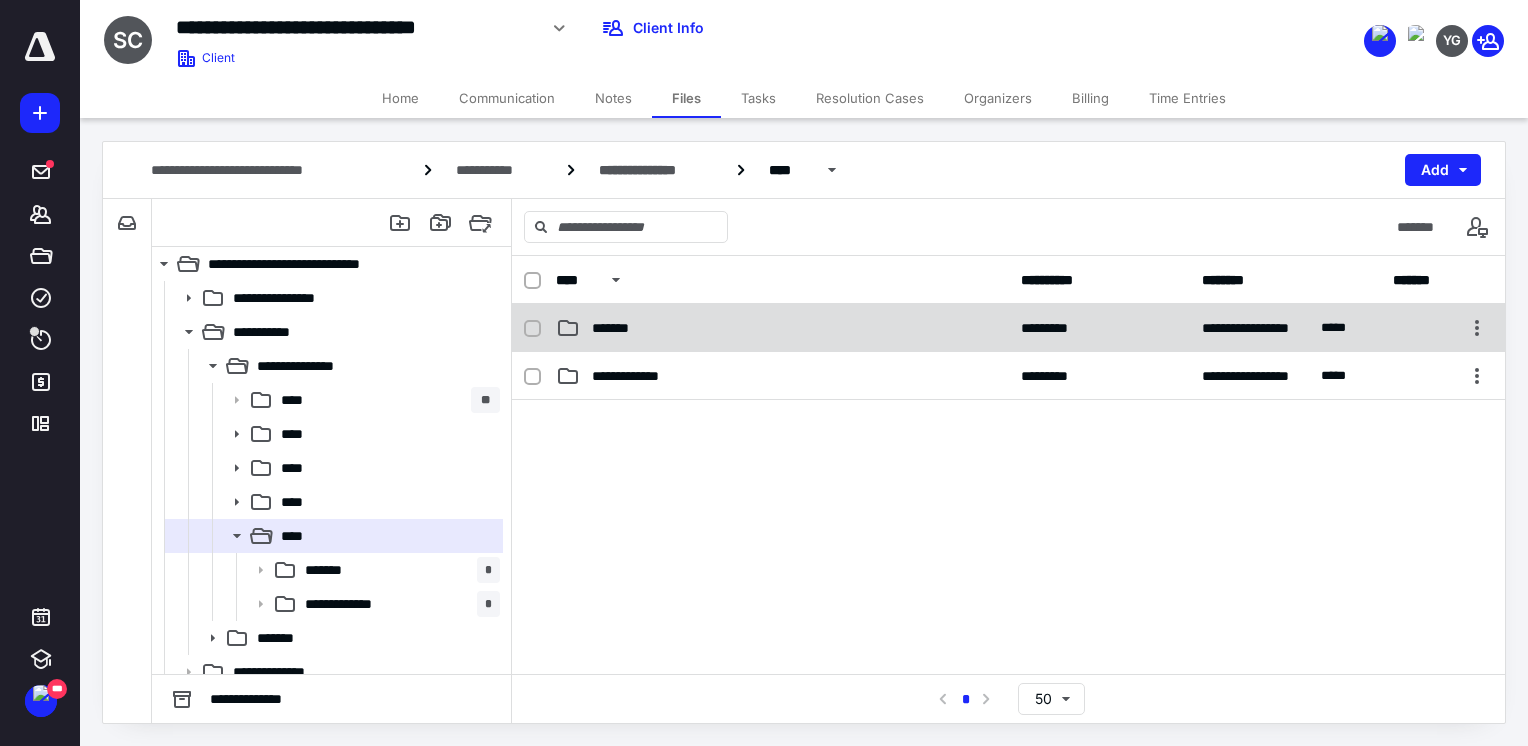 click on "*******" at bounding box center [782, 328] 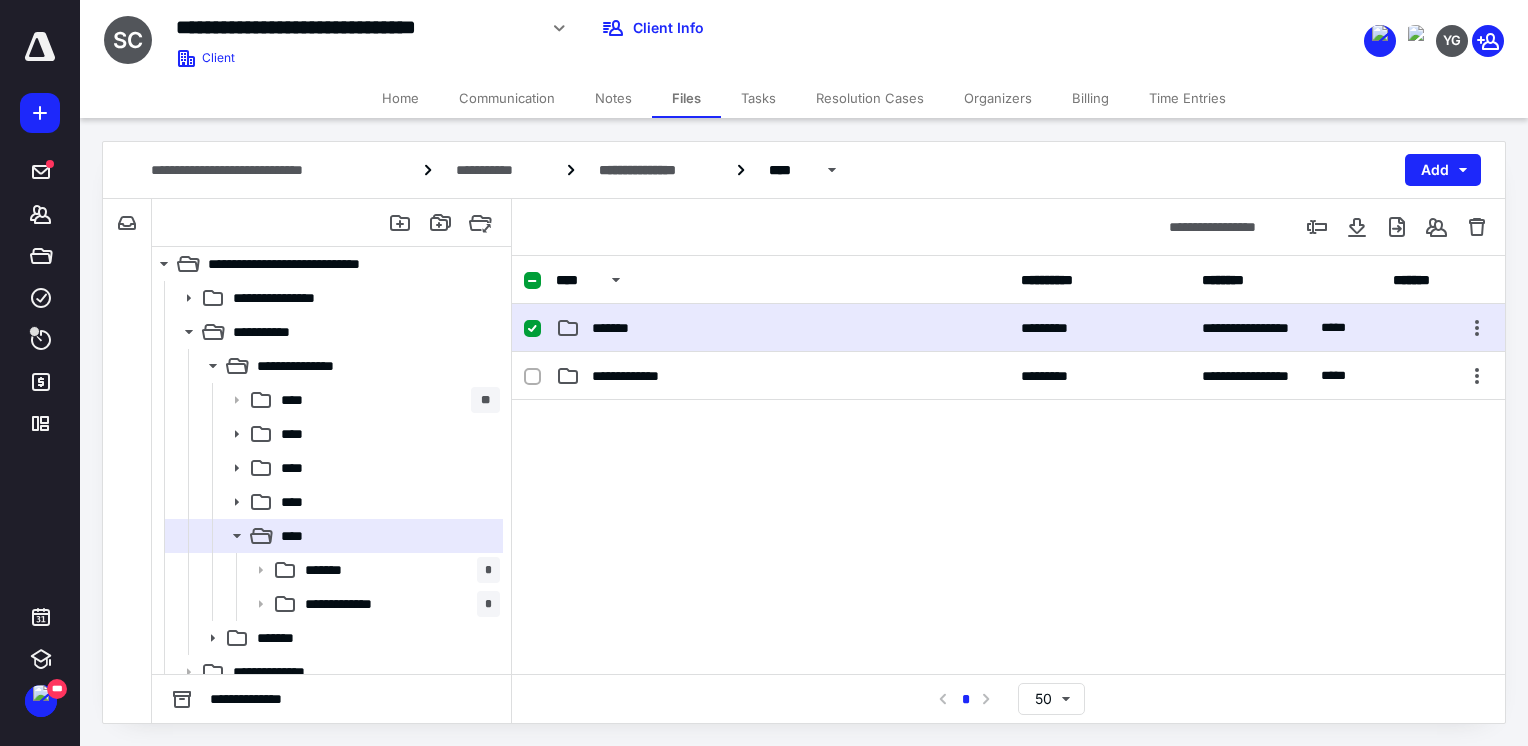 click on "*******" at bounding box center (782, 328) 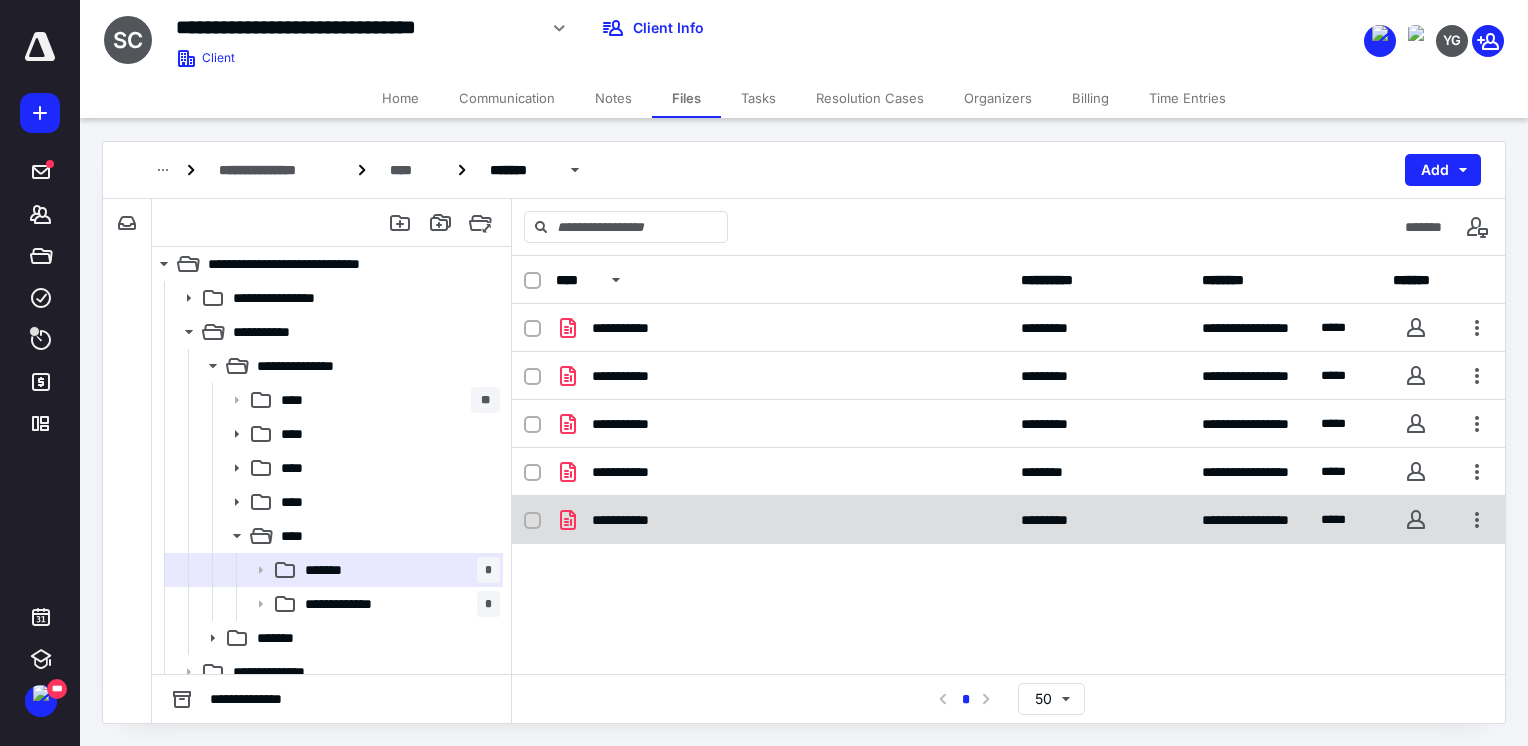 click on "**********" at bounding box center [1008, 520] 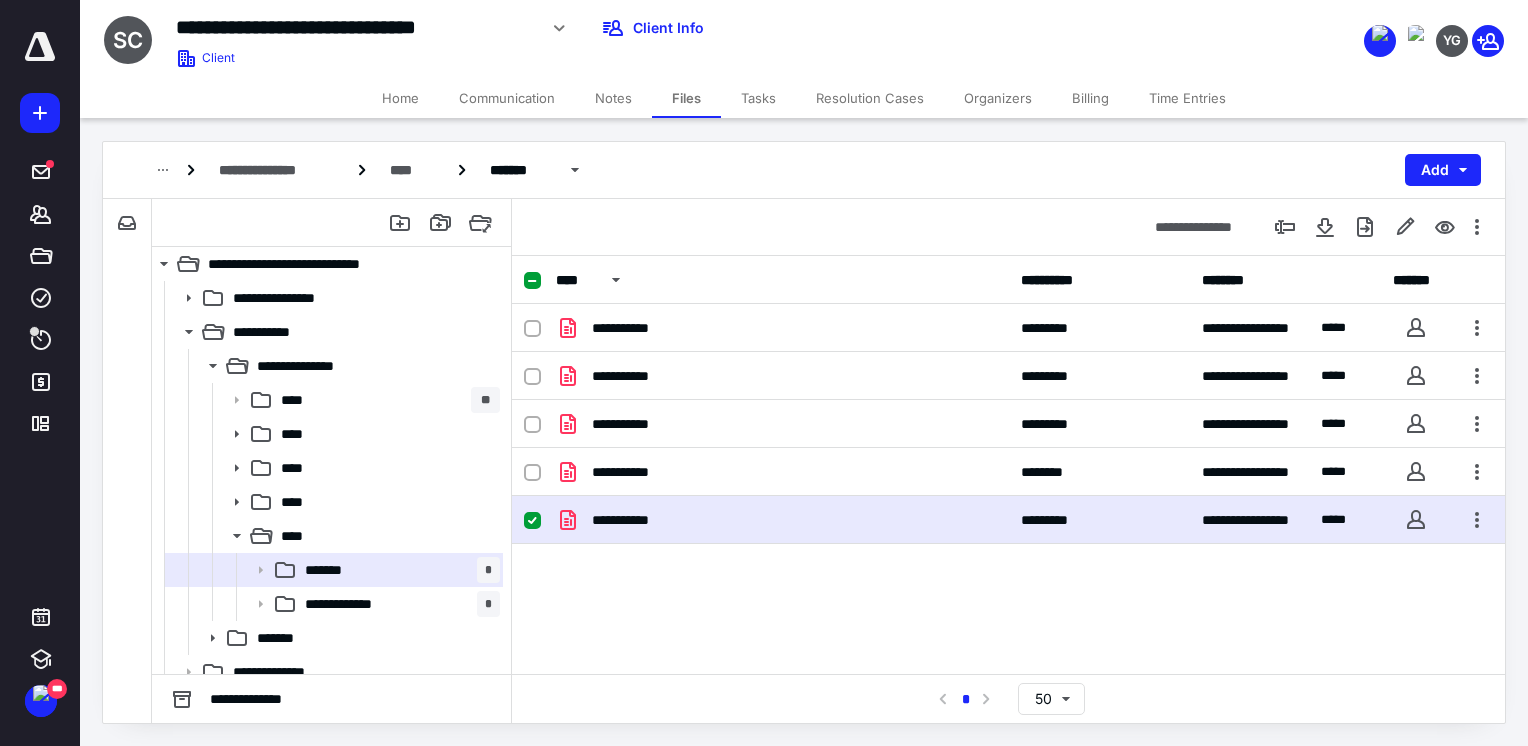 click on "**********" at bounding box center [1008, 520] 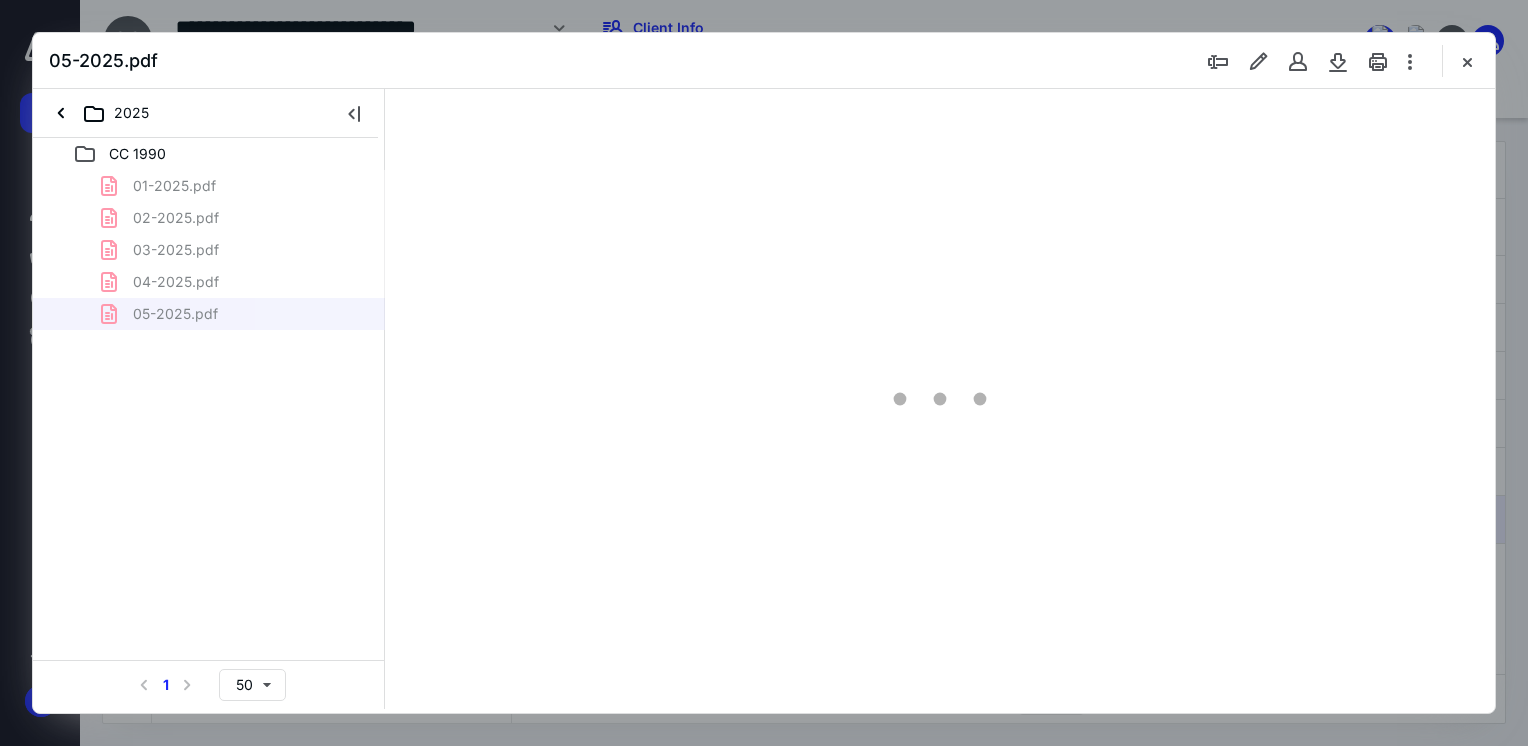 scroll, scrollTop: 0, scrollLeft: 0, axis: both 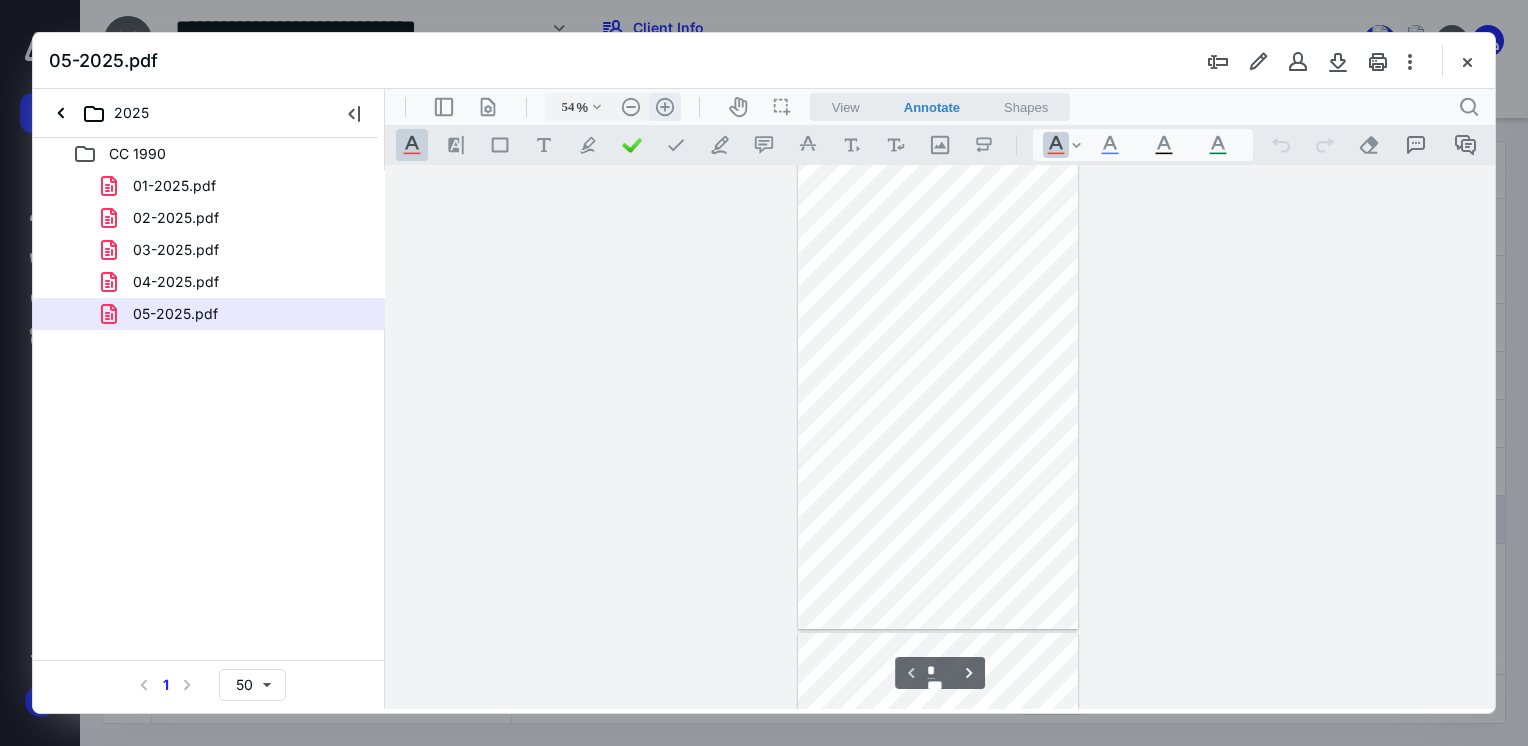 click on ".cls-1{fill:#abb0c4;} icon - header - zoom - in - line" at bounding box center (665, 107) 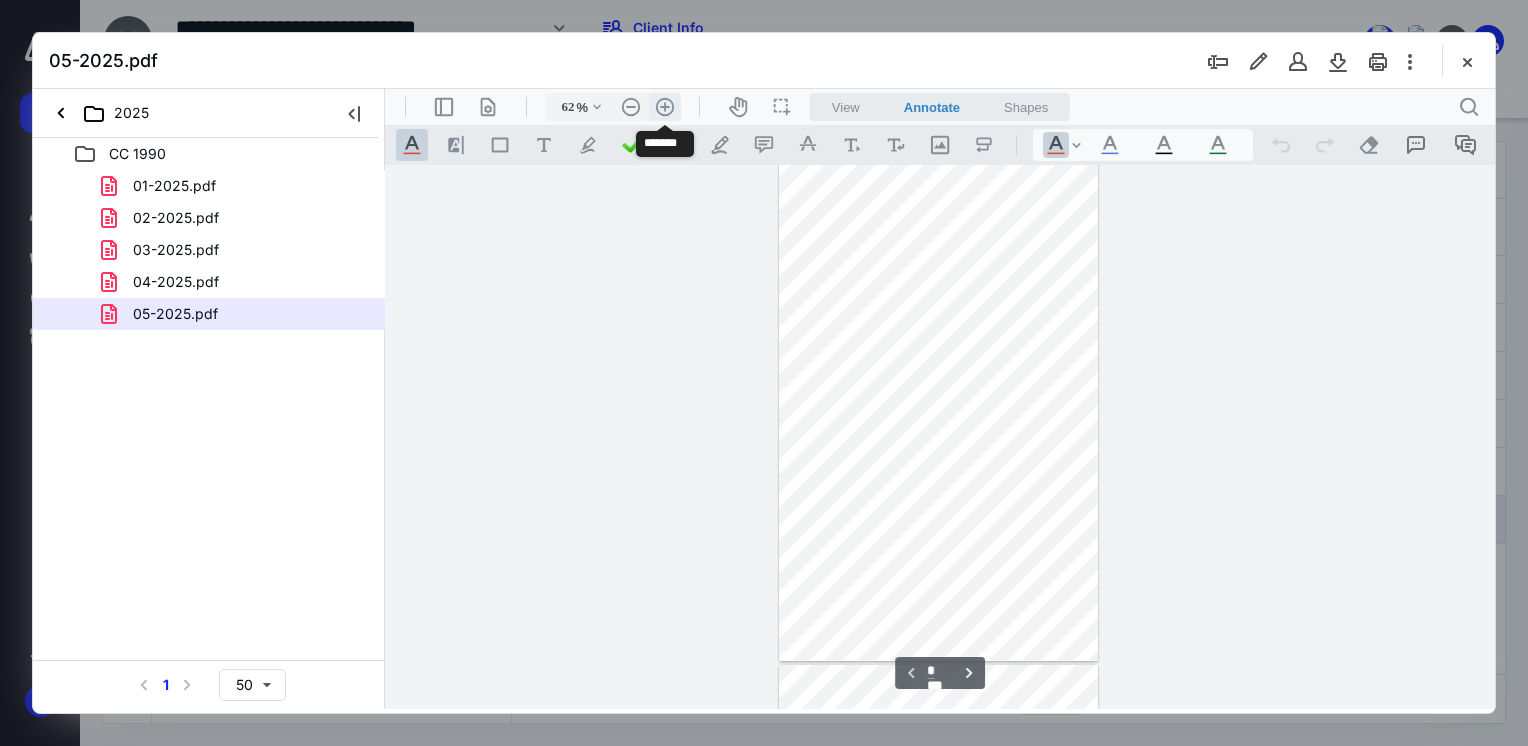 click on ".cls-1{fill:#abb0c4;} icon - header - zoom - in - line" at bounding box center (665, 107) 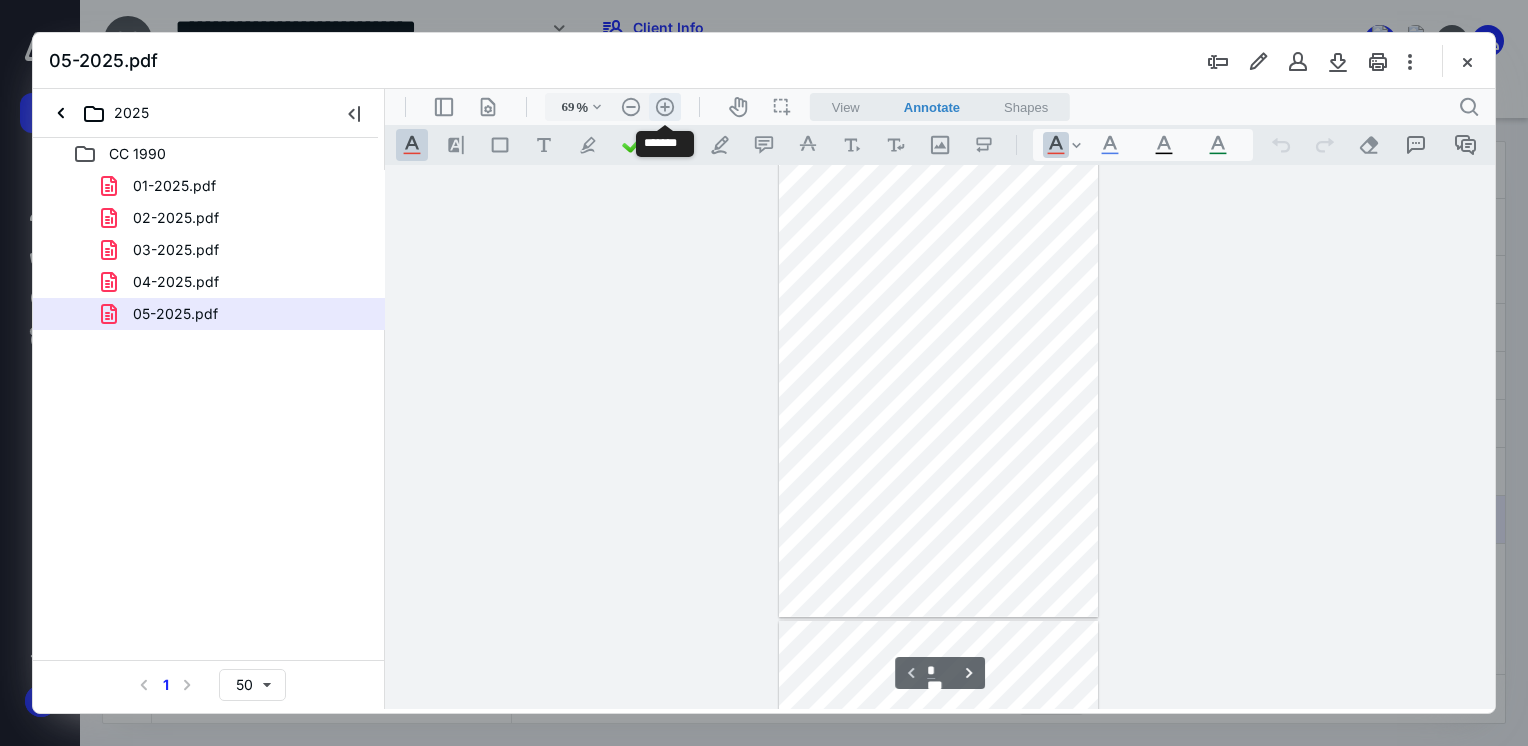 click on ".cls-1{fill:#abb0c4;} icon - header - zoom - in - line" at bounding box center [665, 107] 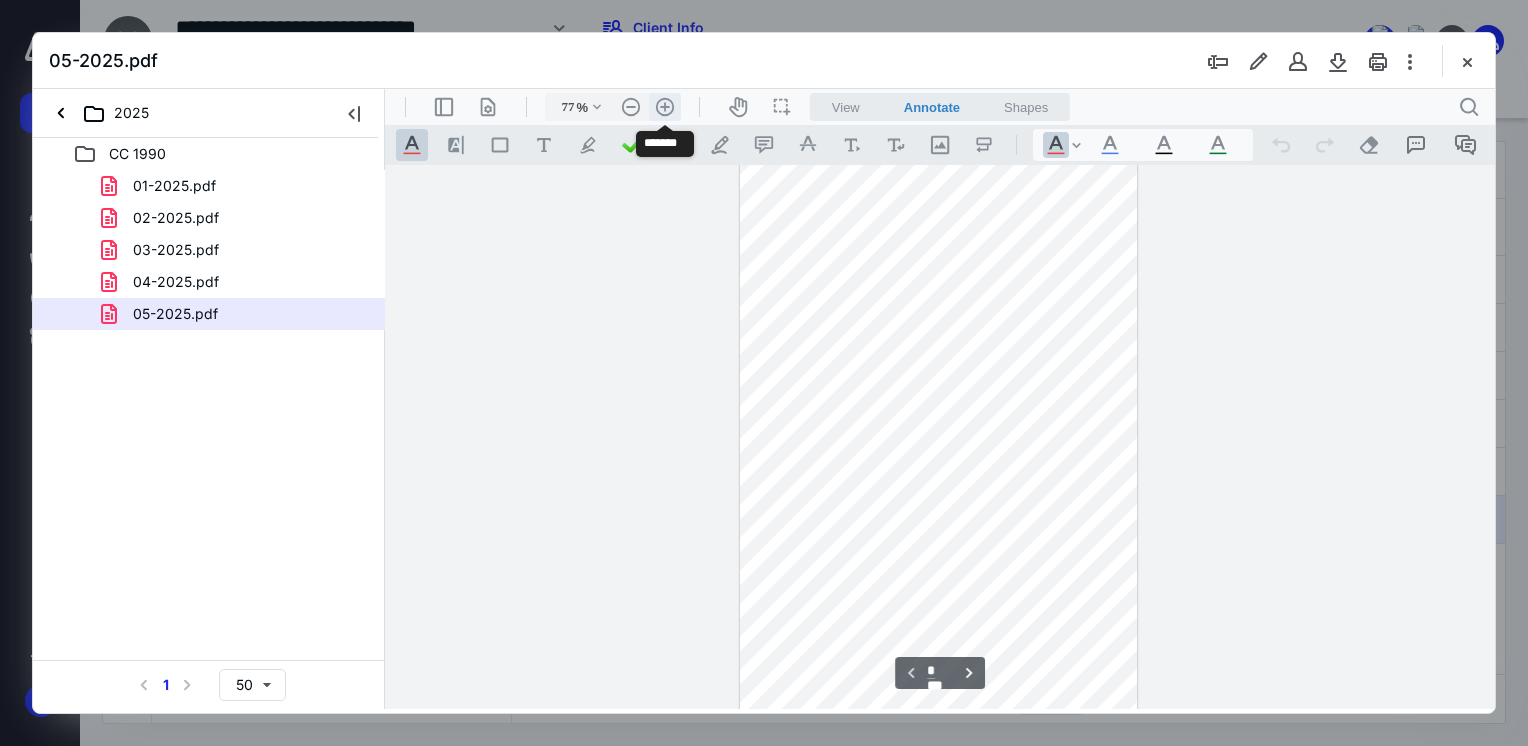 click on ".cls-1{fill:#abb0c4;} icon - header - zoom - in - line" at bounding box center (665, 107) 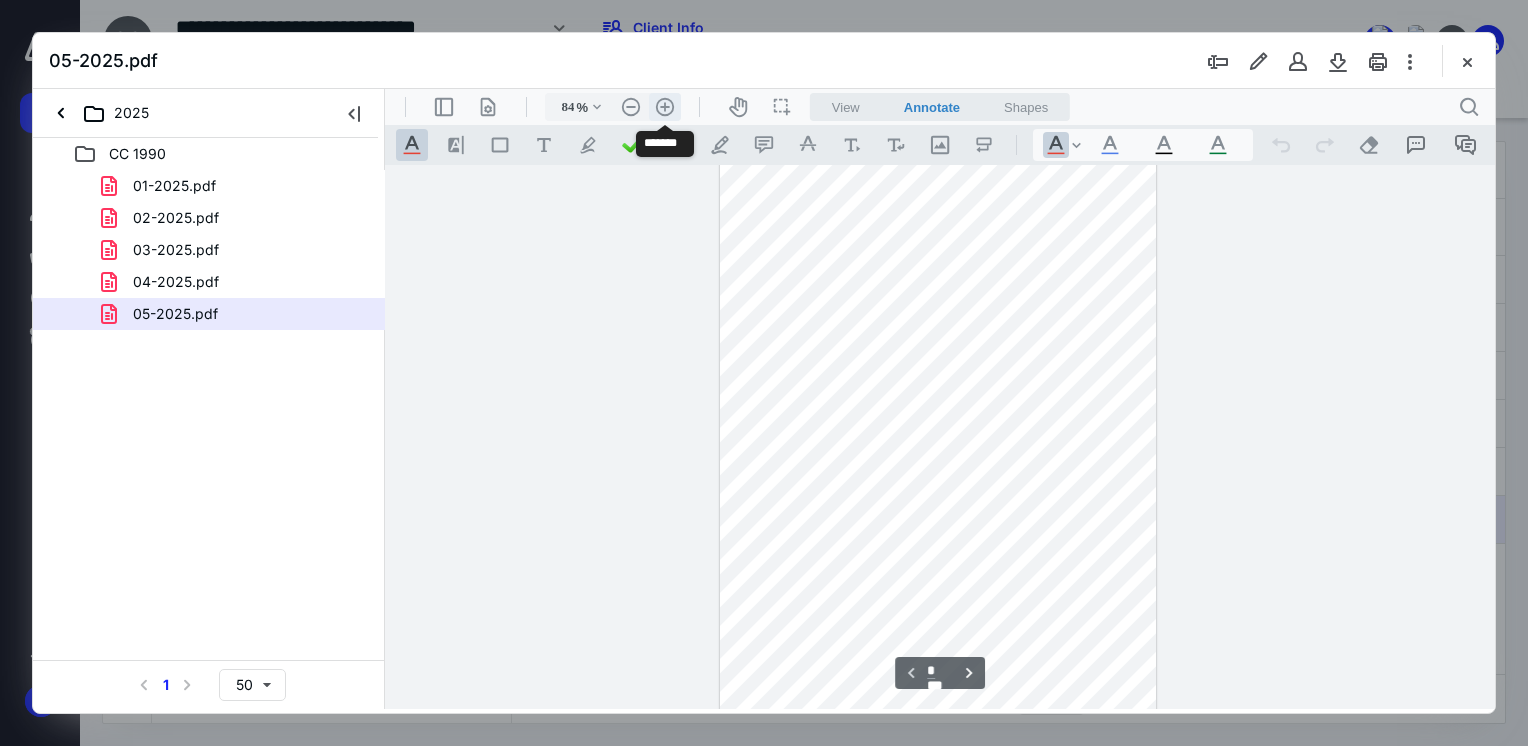 click on ".cls-1{fill:#abb0c4;} icon - header - zoom - in - line" at bounding box center [665, 107] 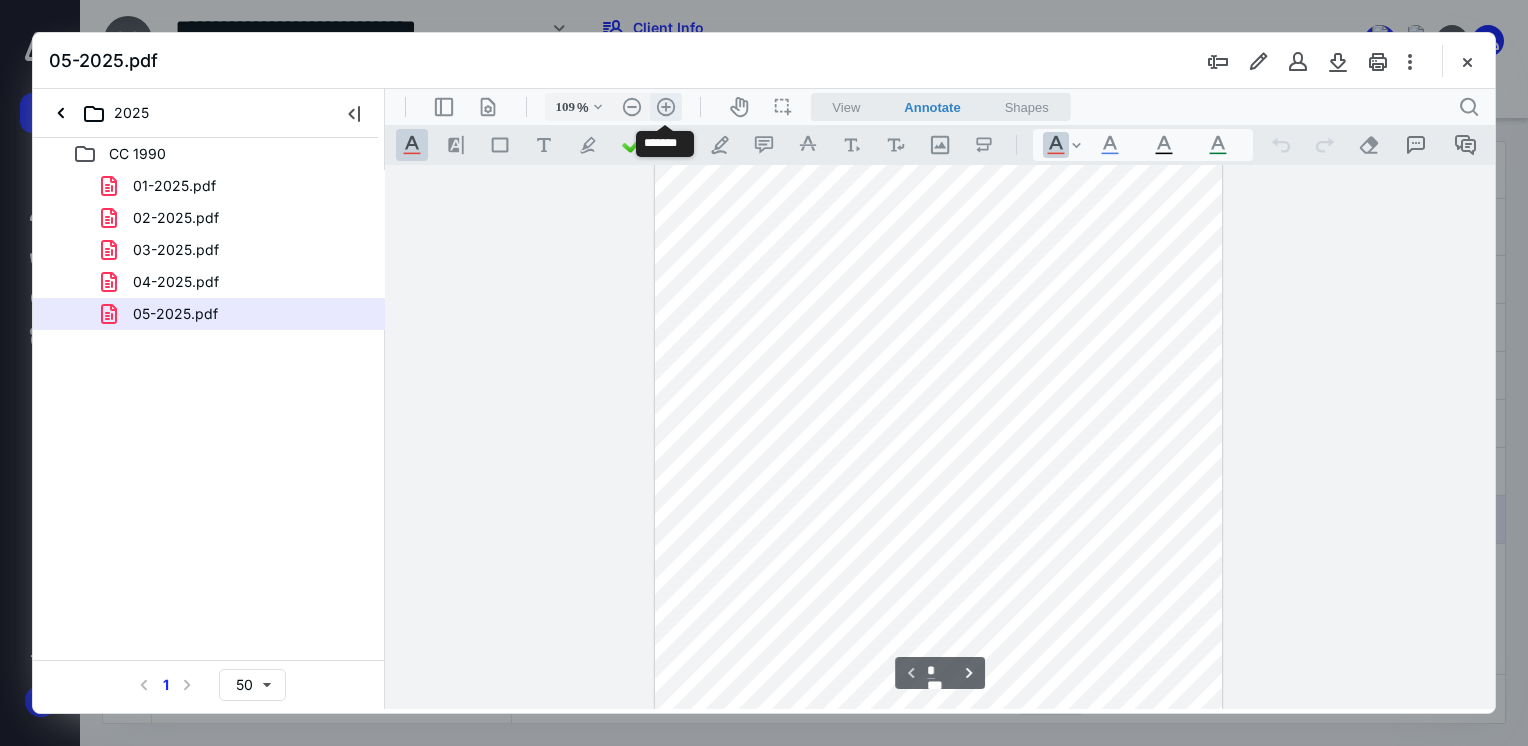 click on ".cls-1{fill:#abb0c4;} icon - header - zoom - in - line" at bounding box center (666, 107) 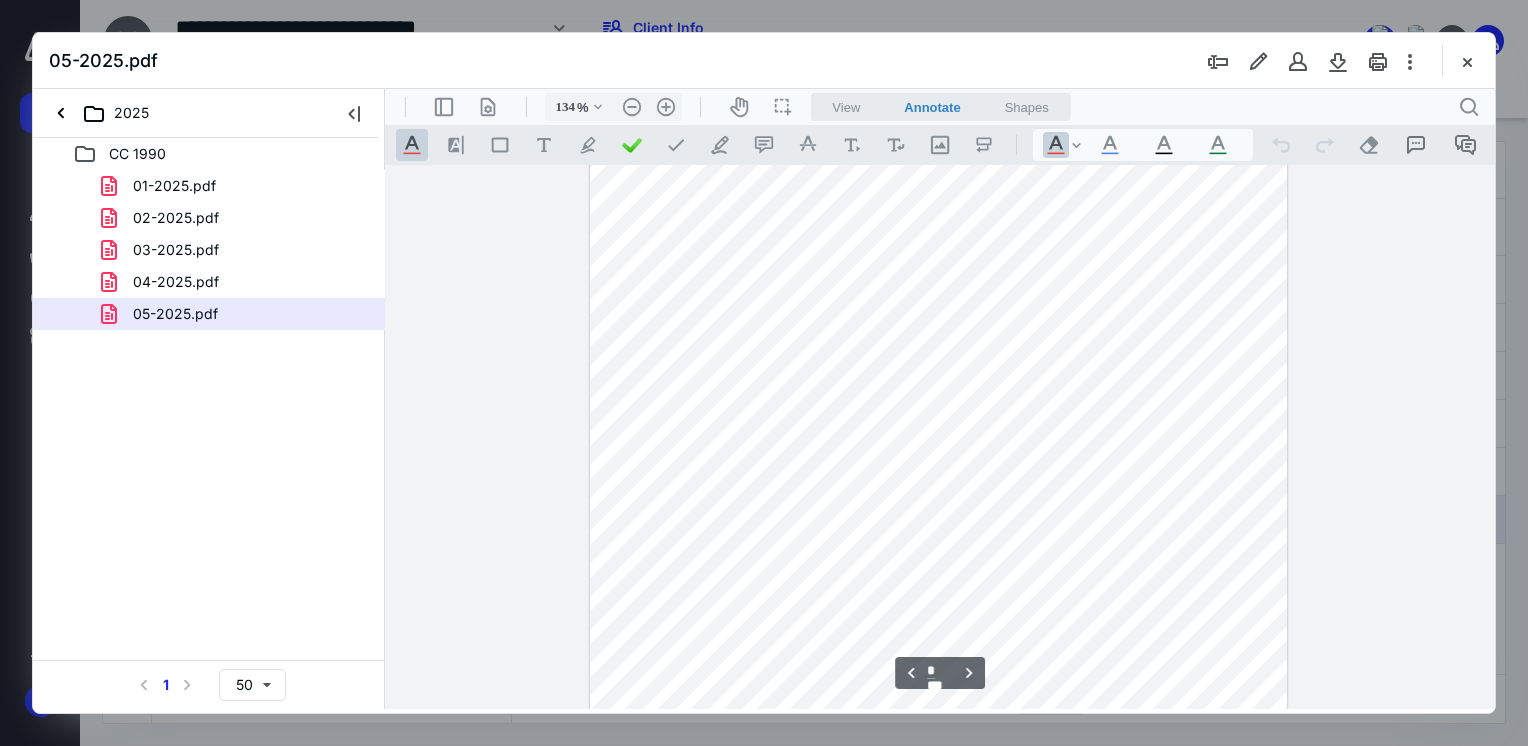 scroll, scrollTop: 1880, scrollLeft: 0, axis: vertical 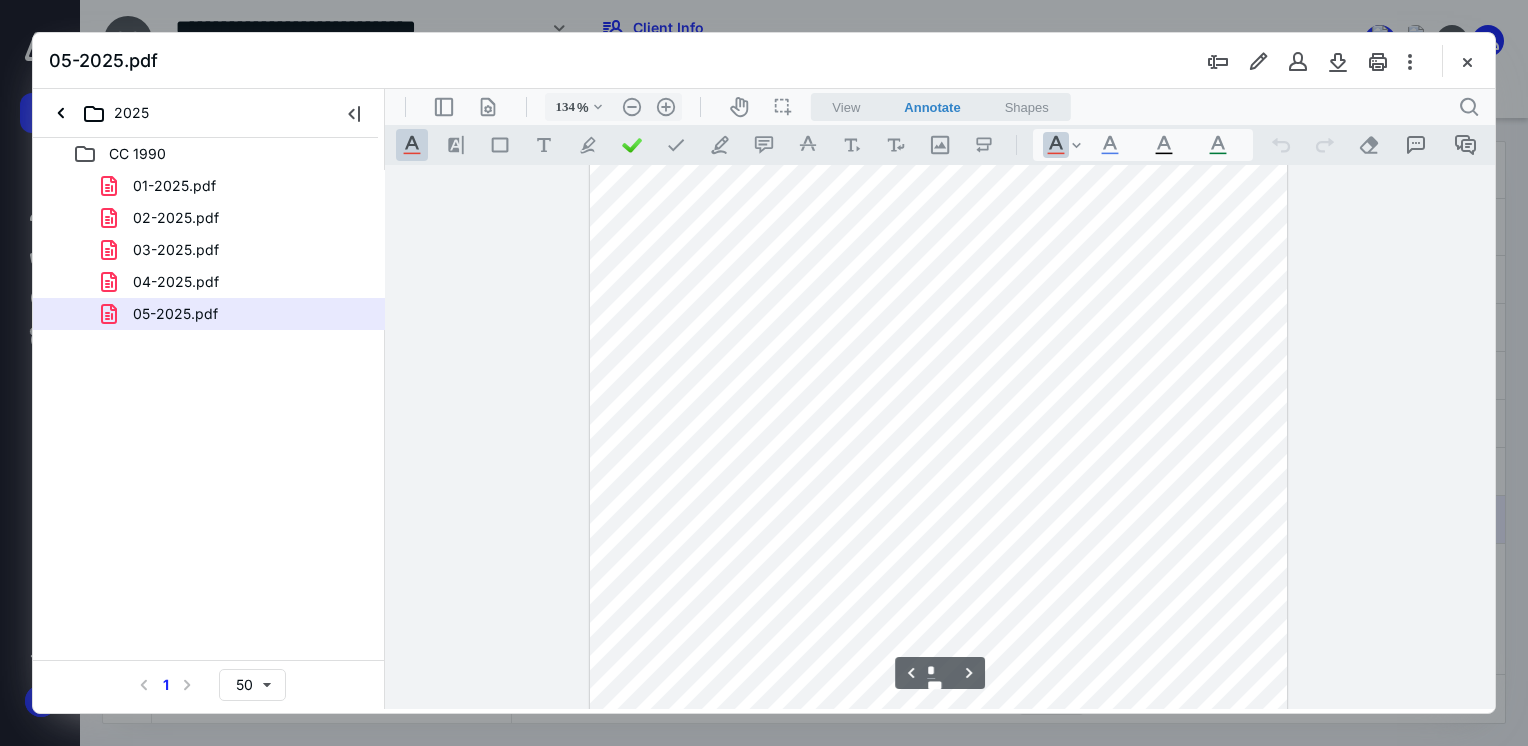 type on "*" 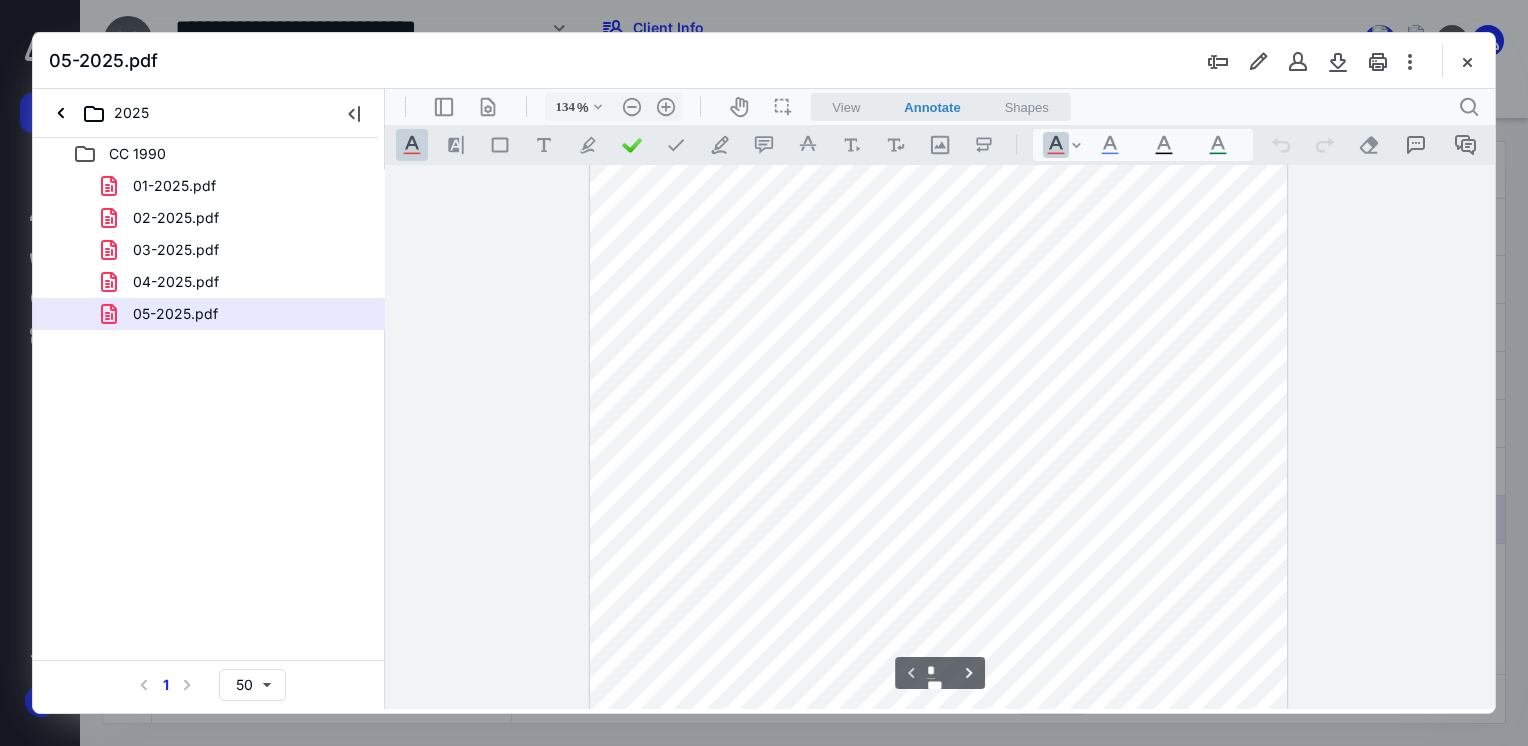 scroll, scrollTop: 270, scrollLeft: 0, axis: vertical 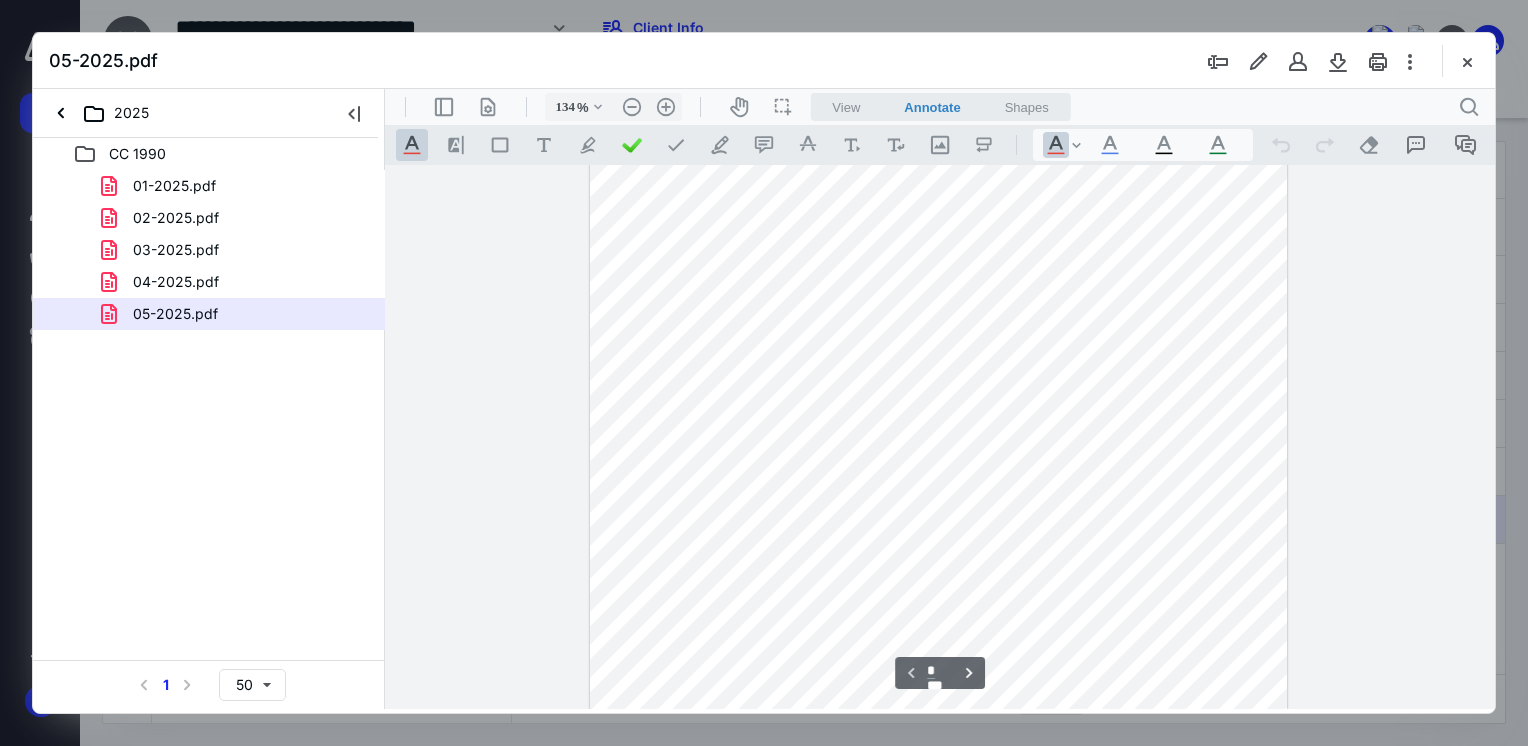 drag, startPoint x: 1489, startPoint y: 237, endPoint x: 1909, endPoint y: 298, distance: 424.40665 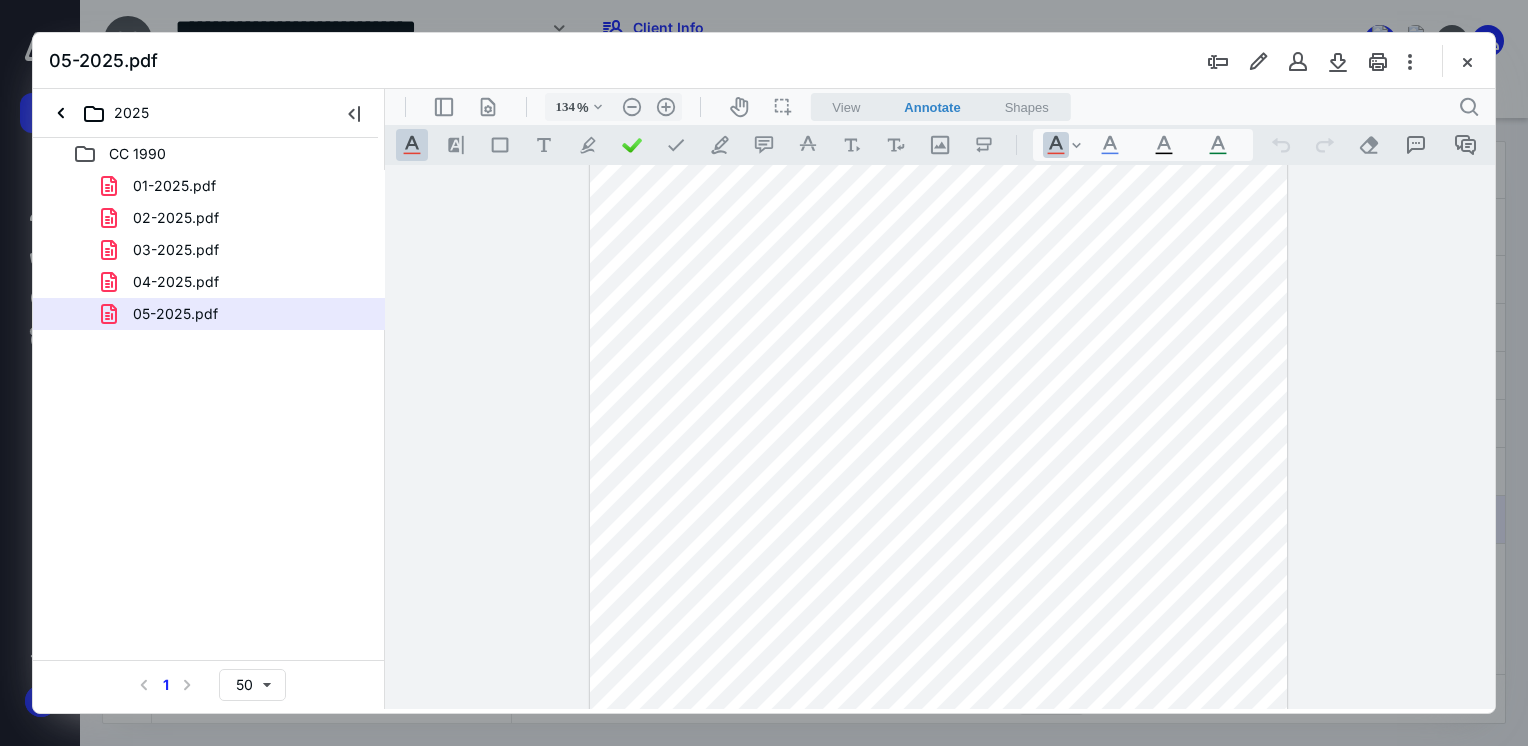 drag, startPoint x: 1474, startPoint y: 50, endPoint x: 1215, endPoint y: 32, distance: 259.62473 